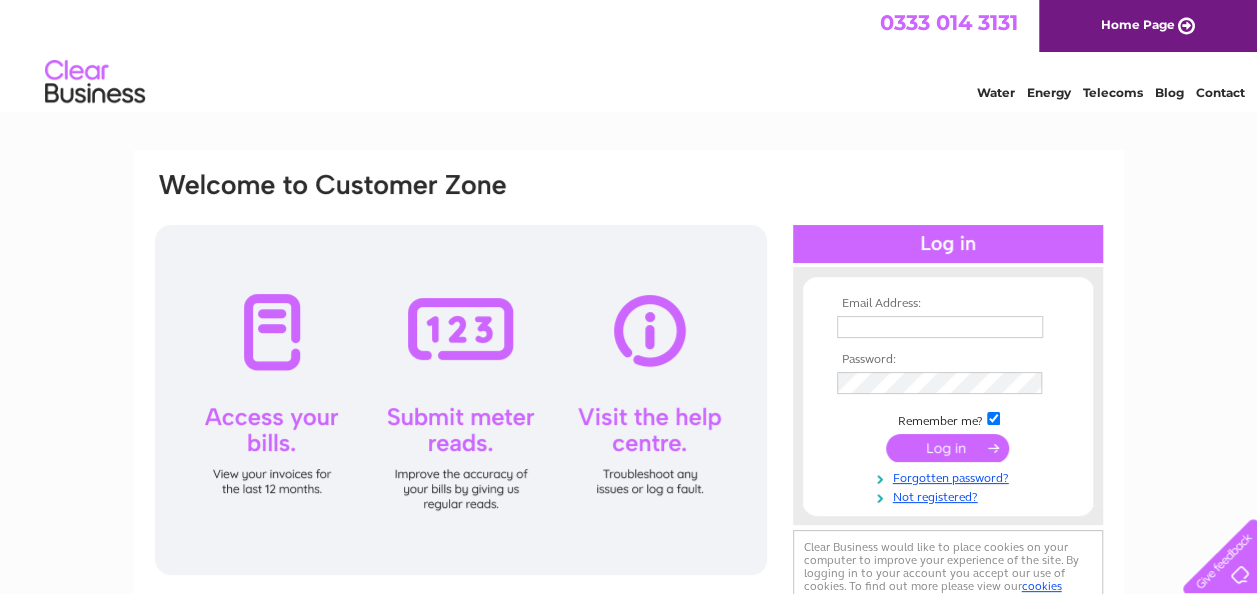 scroll, scrollTop: 0, scrollLeft: 0, axis: both 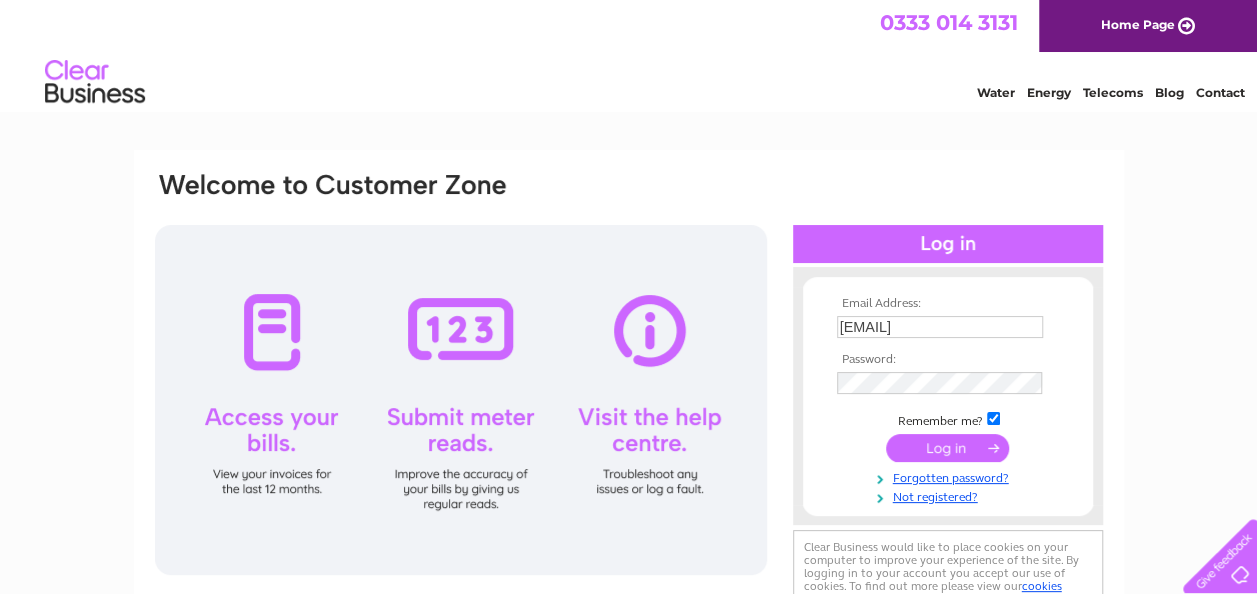 click at bounding box center (947, 448) 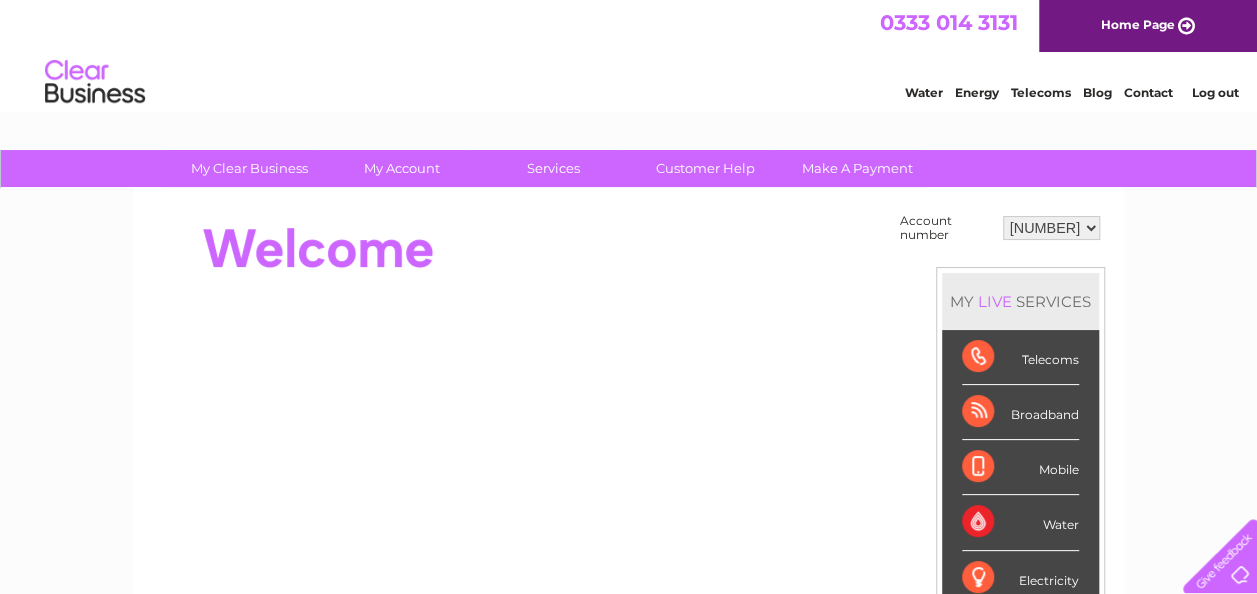 scroll, scrollTop: 0, scrollLeft: 0, axis: both 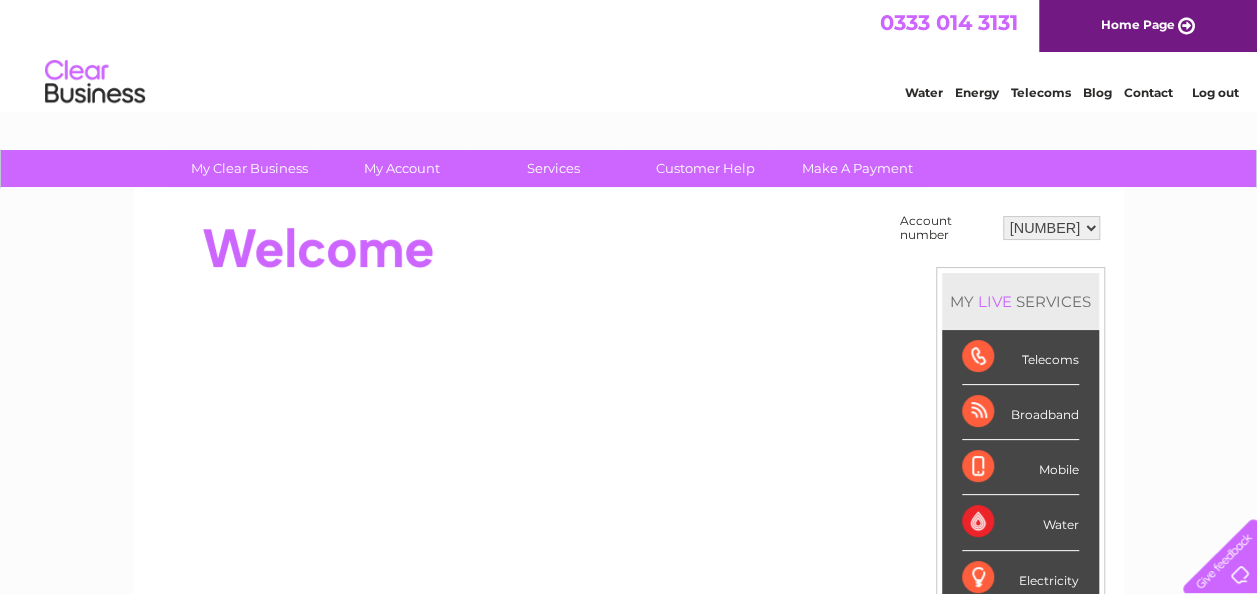 click on "[PHONE]
[PHONE]
[PHONE]" at bounding box center (1051, 228) 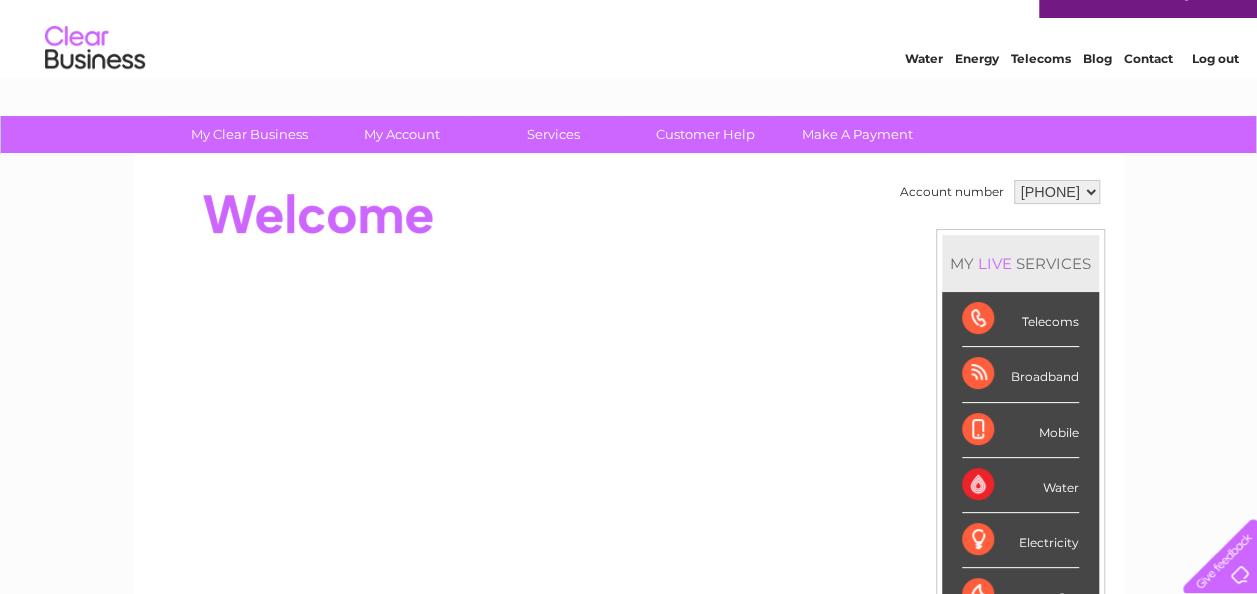 click on "[PHONE]
[PHONE]
[PHONE]" at bounding box center [1057, 192] 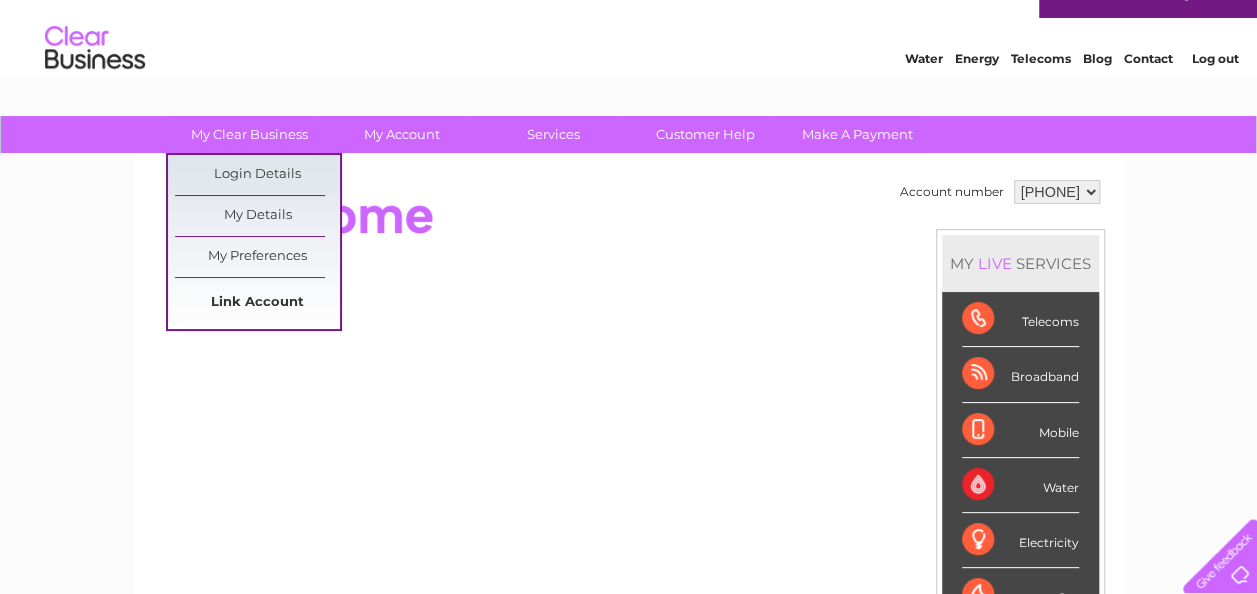 click on "Link Account" at bounding box center [257, 303] 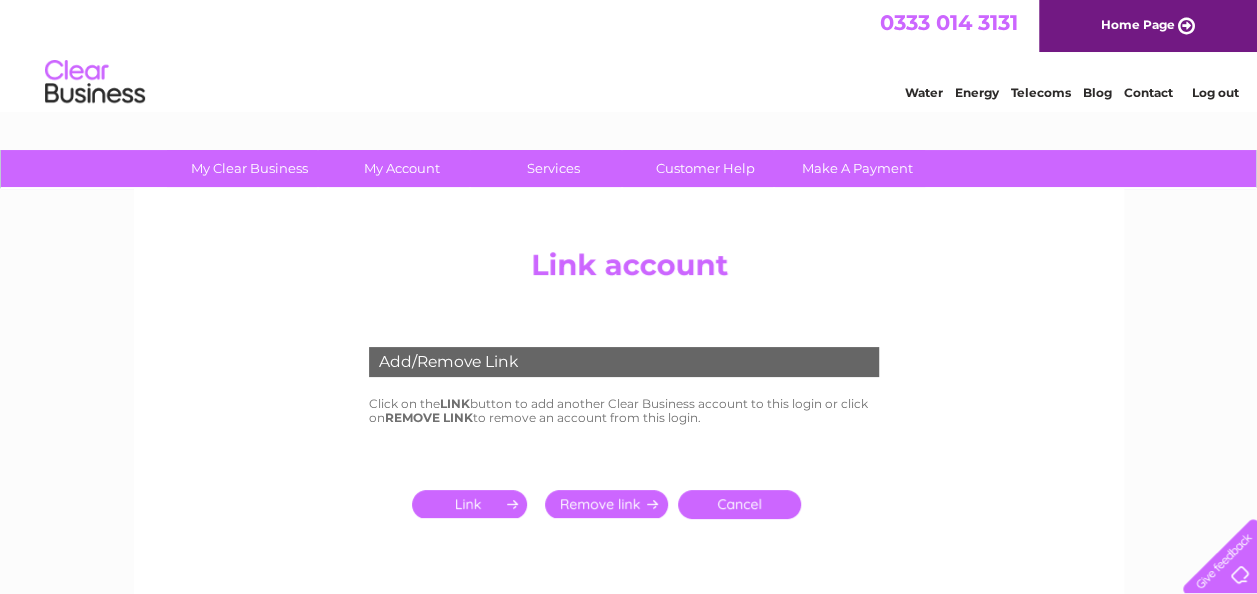 scroll, scrollTop: 0, scrollLeft: 0, axis: both 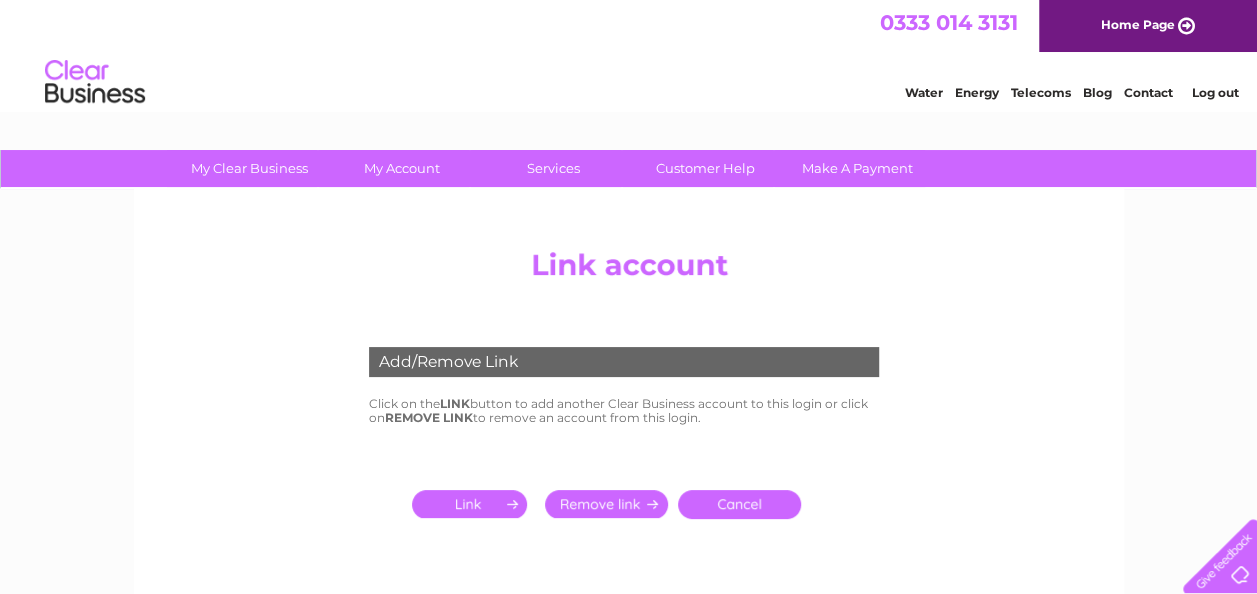 click at bounding box center (473, 504) 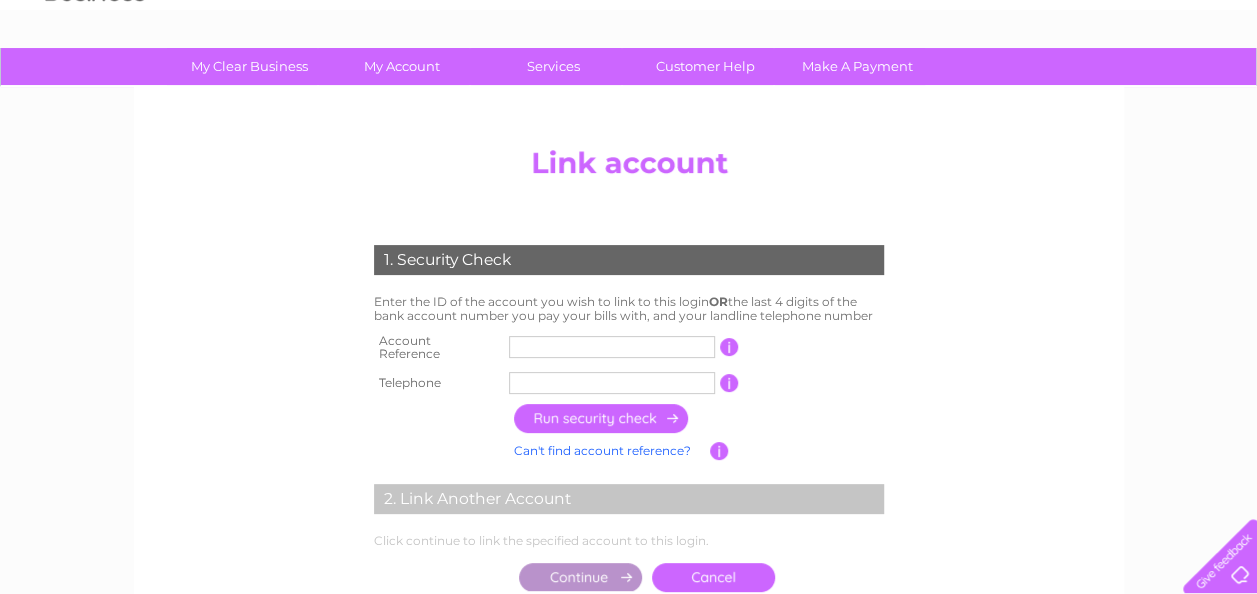 scroll, scrollTop: 176, scrollLeft: 0, axis: vertical 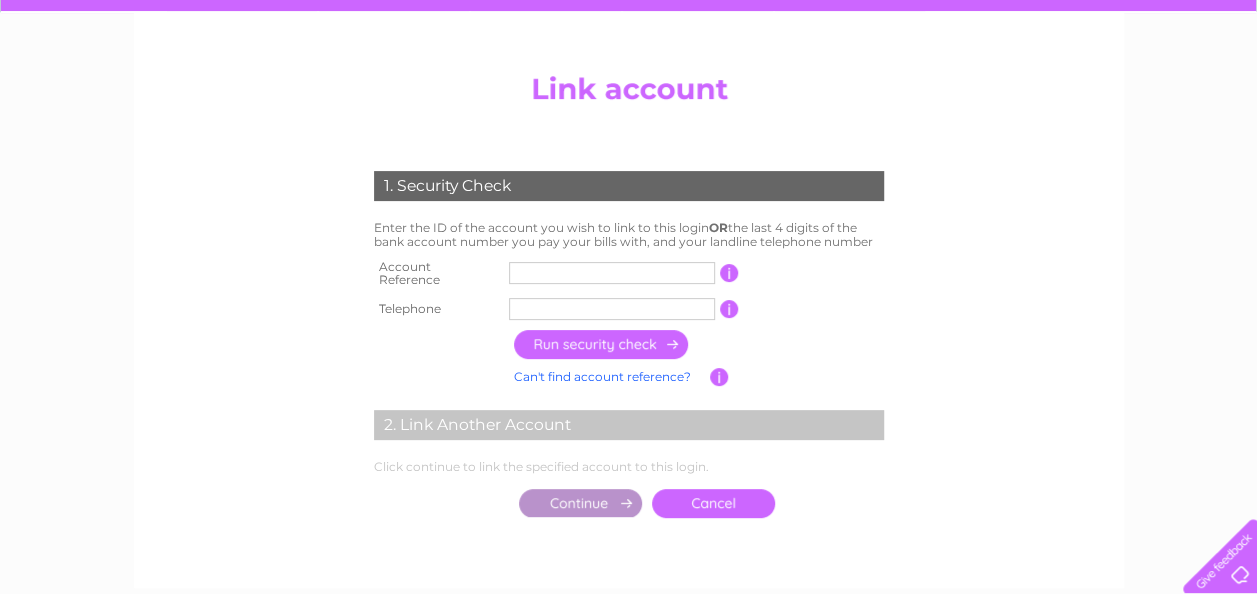 click at bounding box center (612, 273) 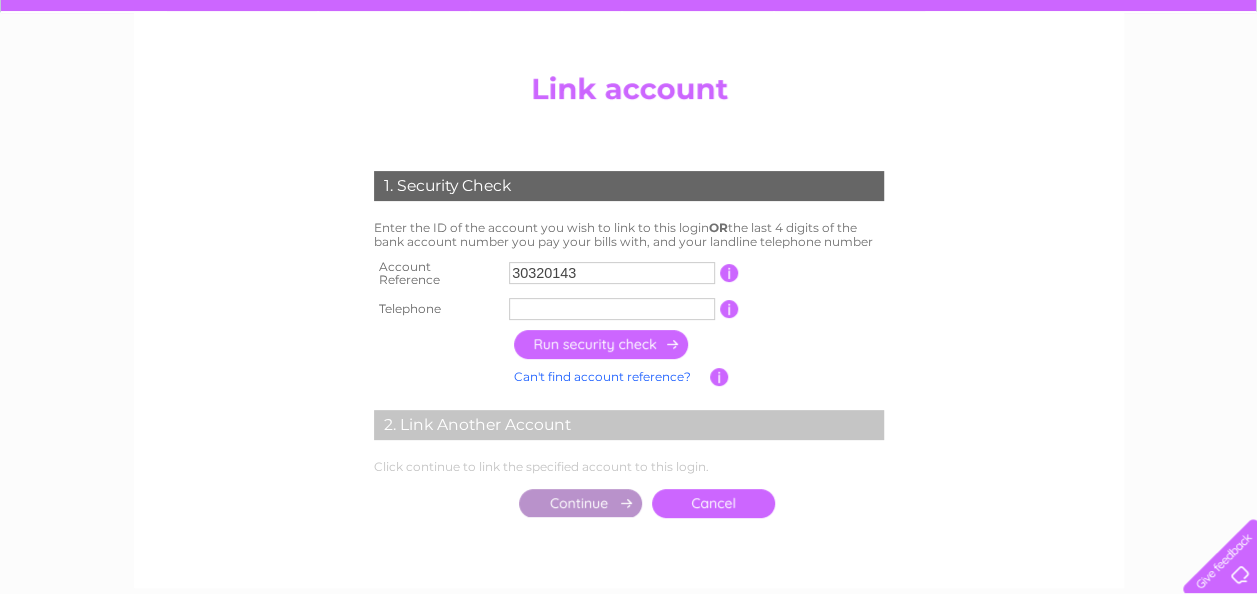 type on "30320143" 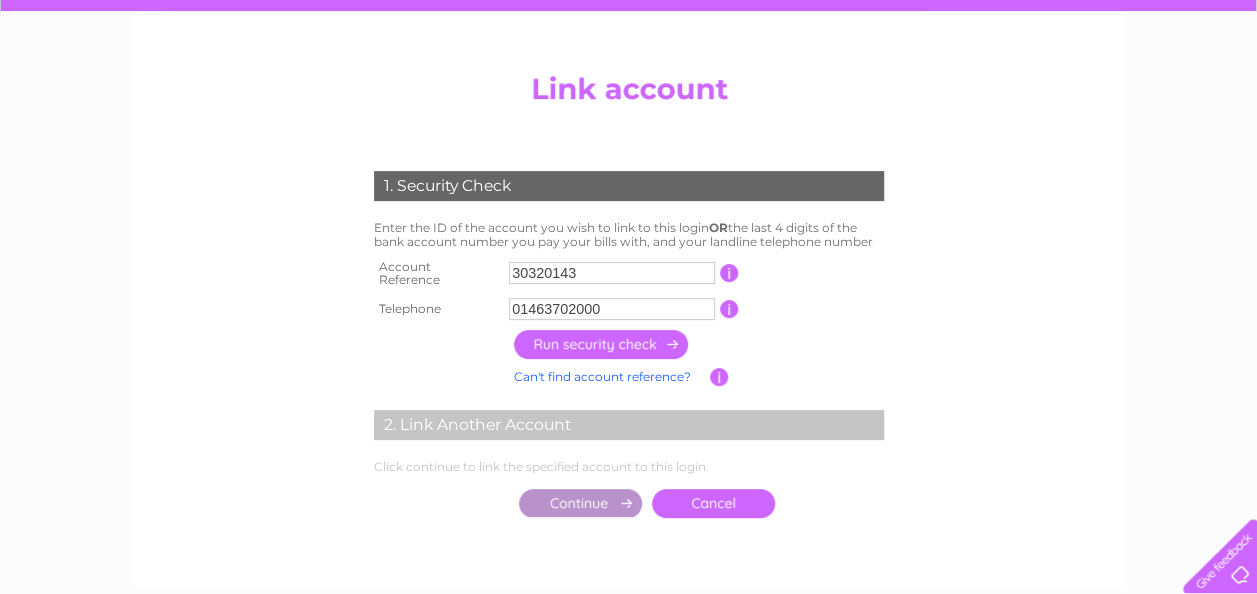 type on "01463702000" 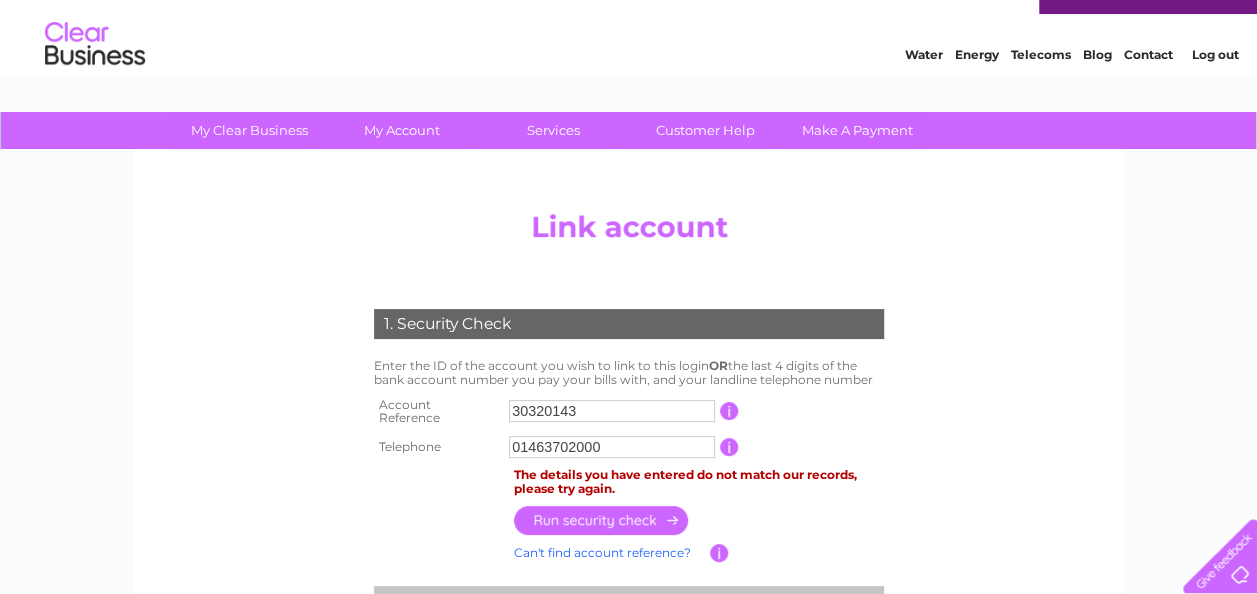 scroll, scrollTop: 36, scrollLeft: 0, axis: vertical 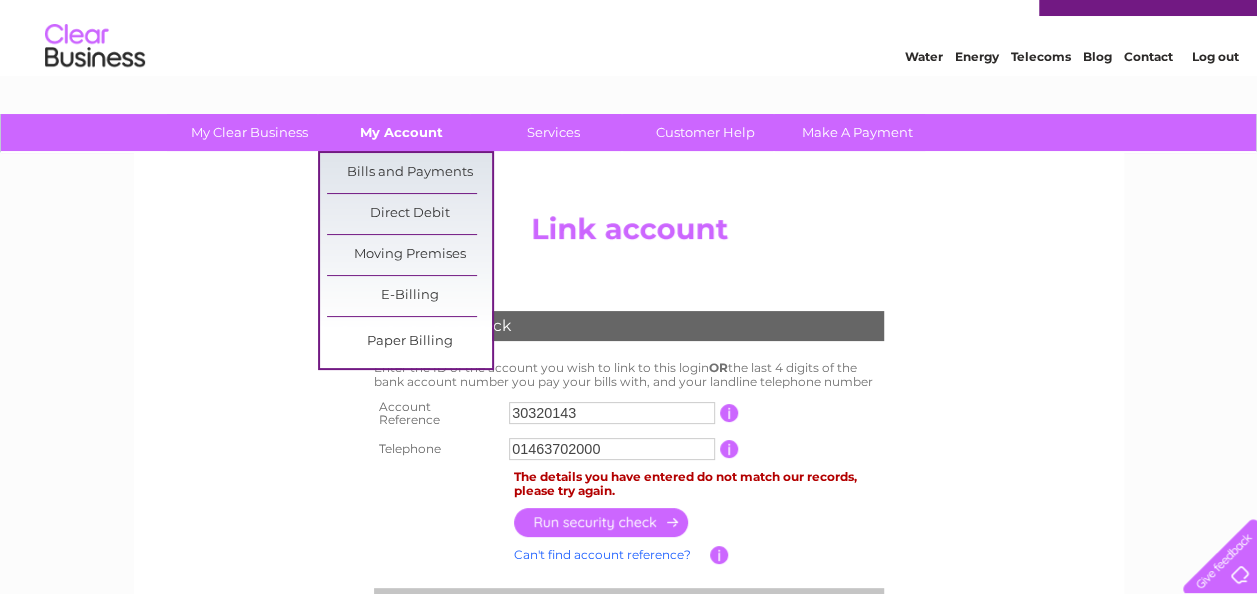 click on "My Account" at bounding box center [401, 132] 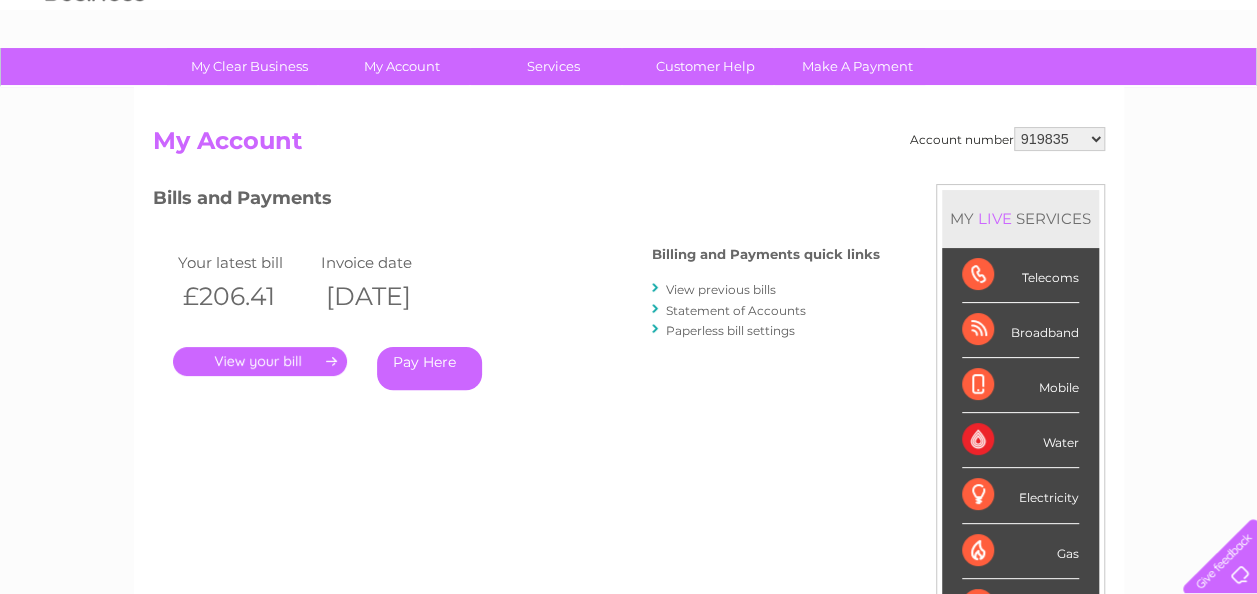 scroll, scrollTop: 101, scrollLeft: 0, axis: vertical 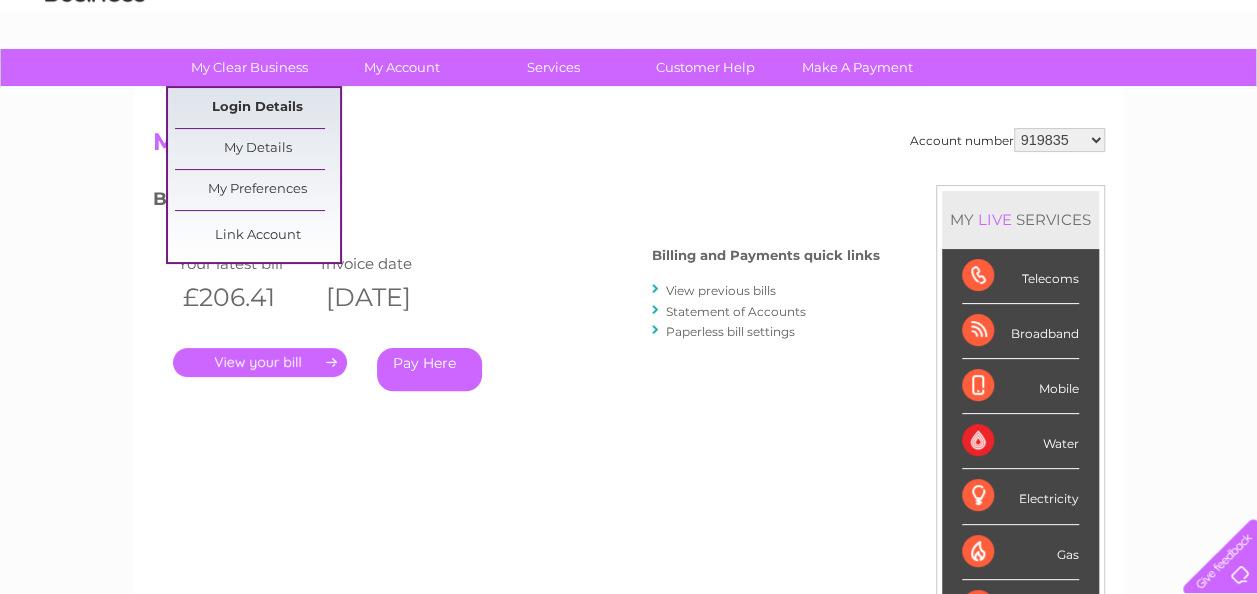 click on "Login Details" at bounding box center (257, 108) 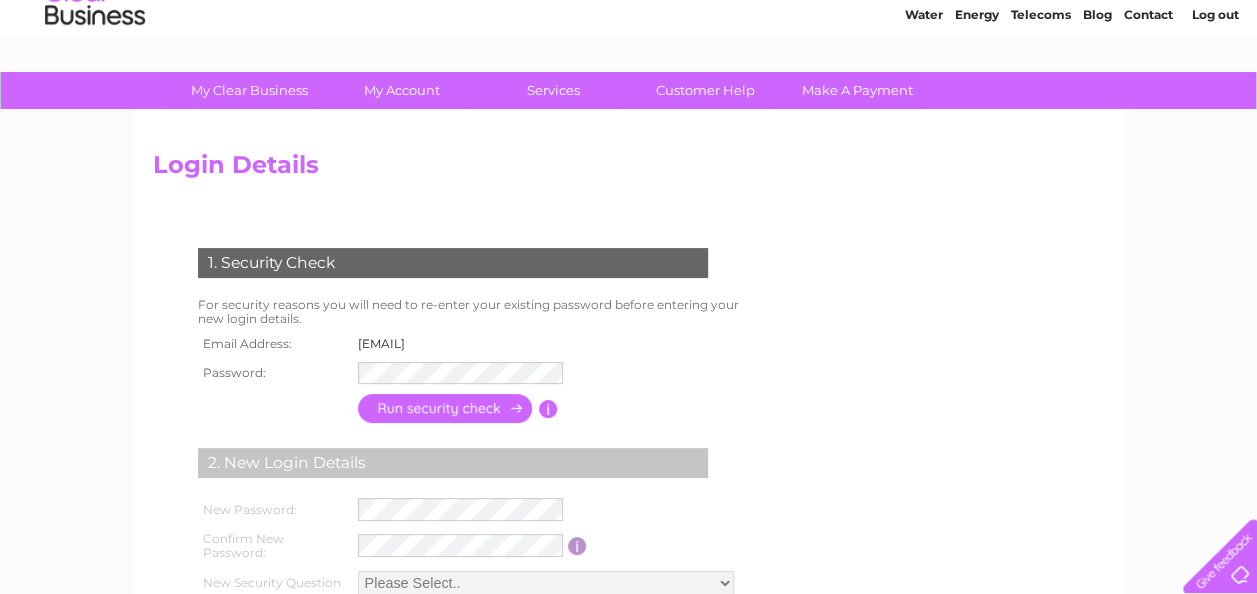 scroll, scrollTop: 77, scrollLeft: 0, axis: vertical 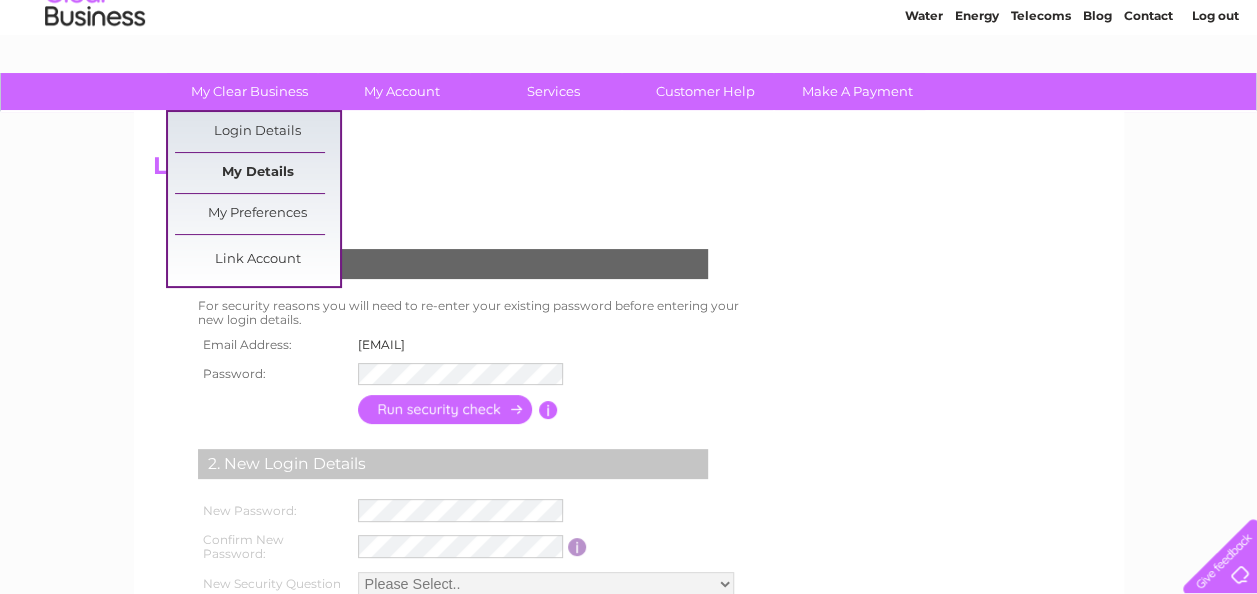 click on "My Details" at bounding box center [257, 173] 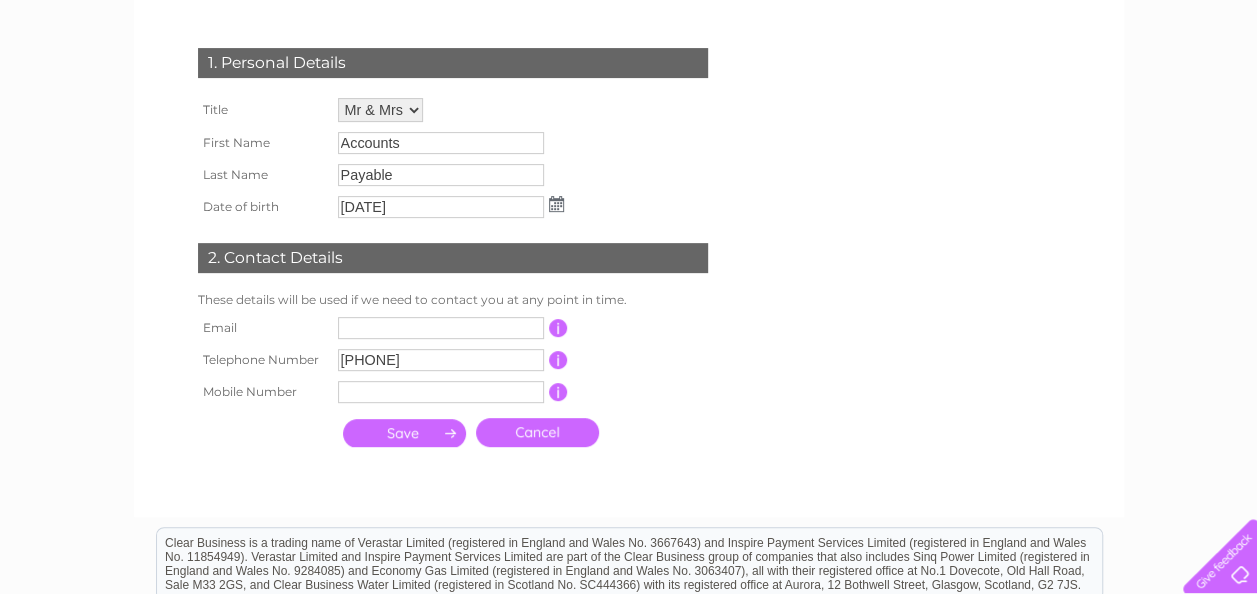 scroll, scrollTop: 280, scrollLeft: 0, axis: vertical 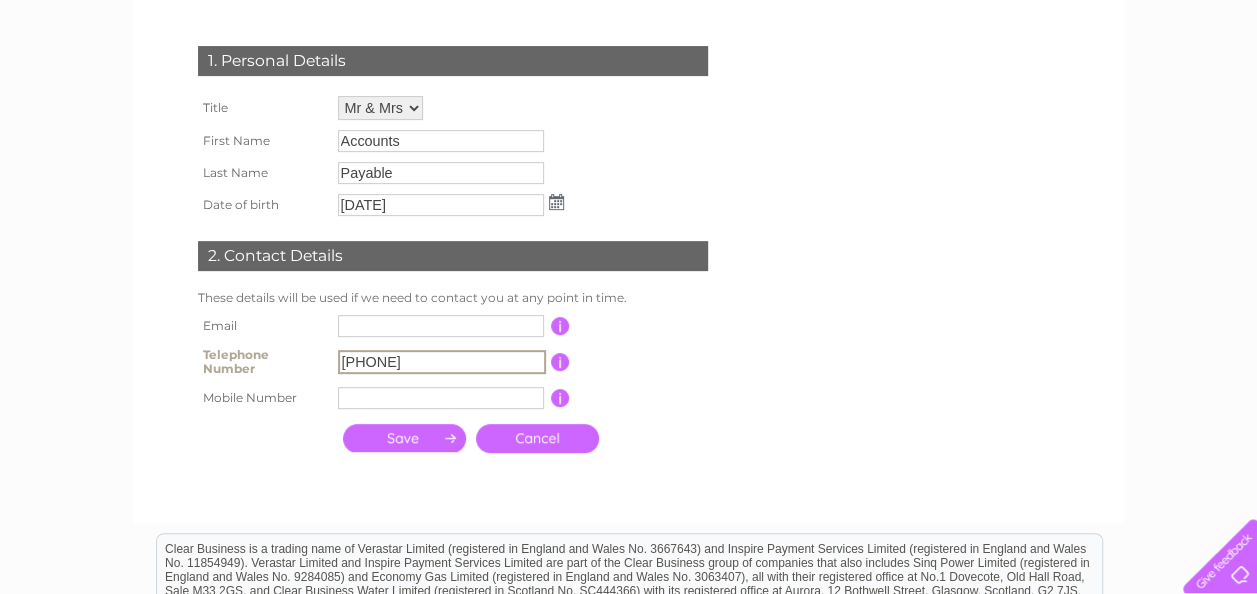 click on "01463644656" at bounding box center (442, 362) 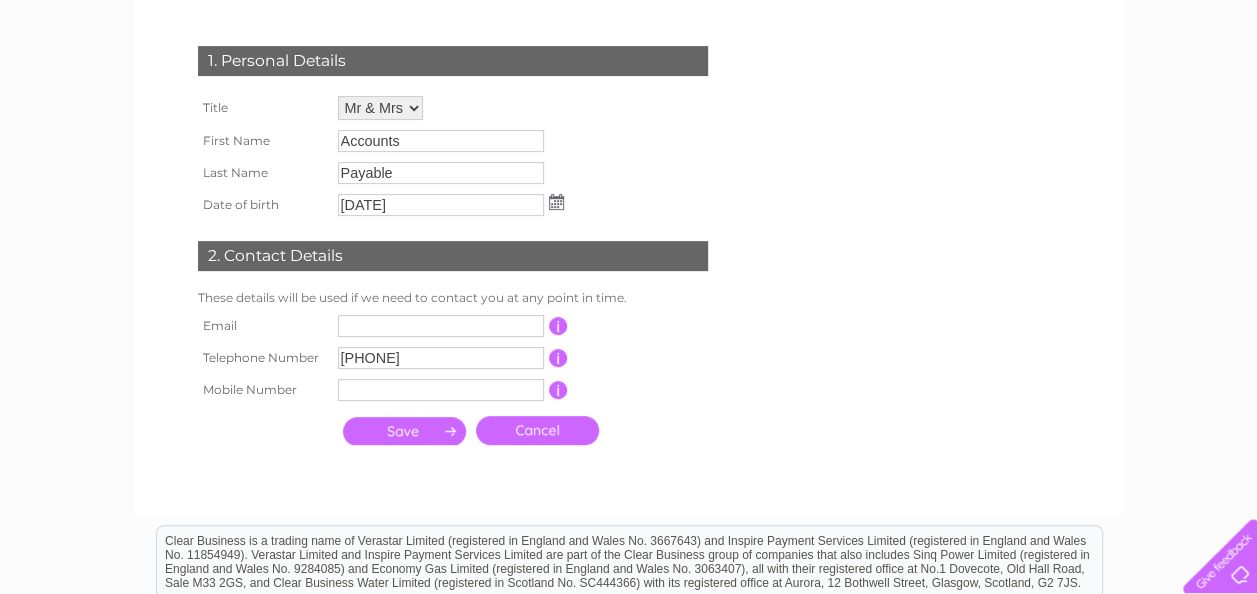 click on "My Clear Business
Login Details
My Details
My Preferences
Link Account
My Account
Bills and Payments   Direct Debit   Moving Premises" at bounding box center (628, 363) 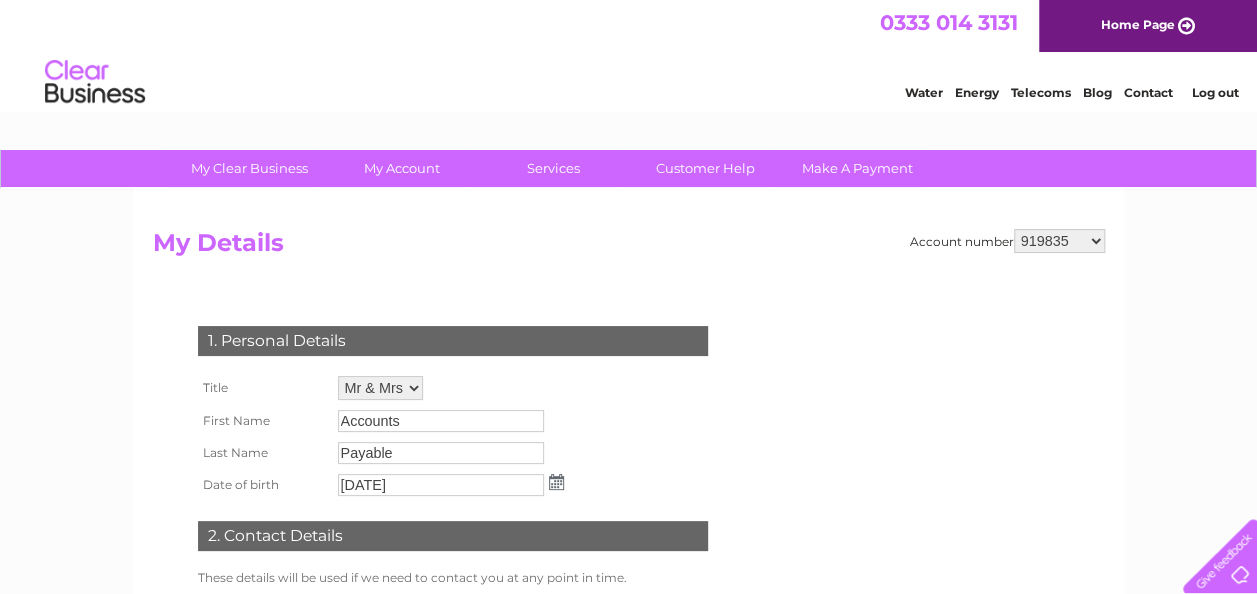 click on "[NUMBER]
[NUMBER]
[NUMBER]" at bounding box center (1059, 241) 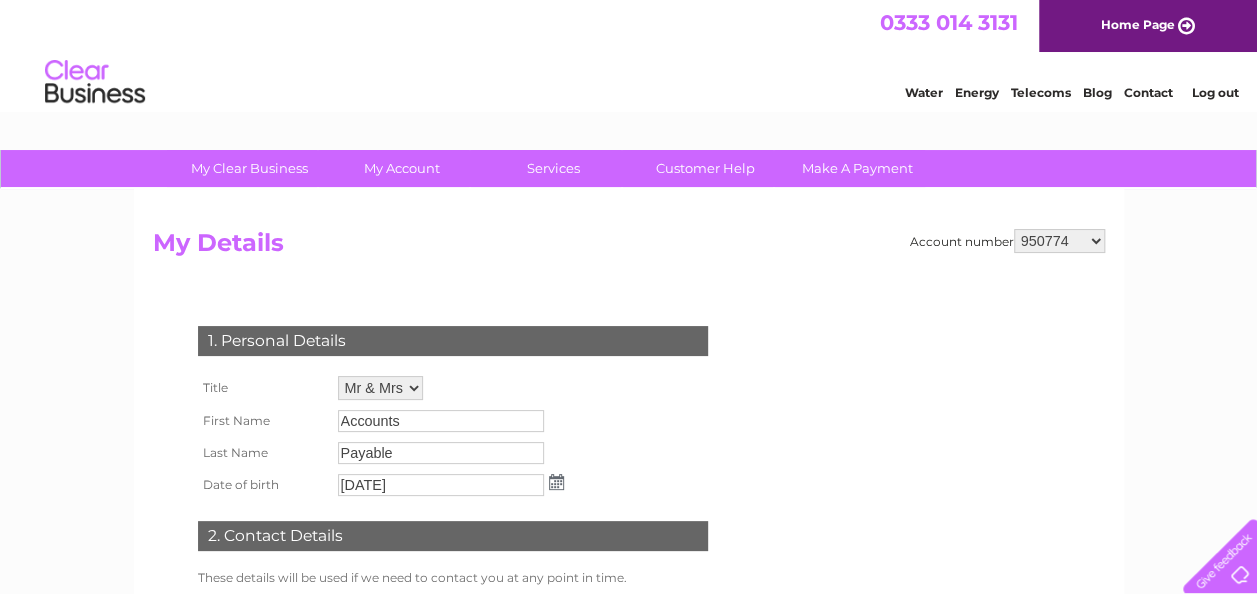 click on "[NUMBER]
[NUMBER]
[NUMBER]" at bounding box center [1059, 241] 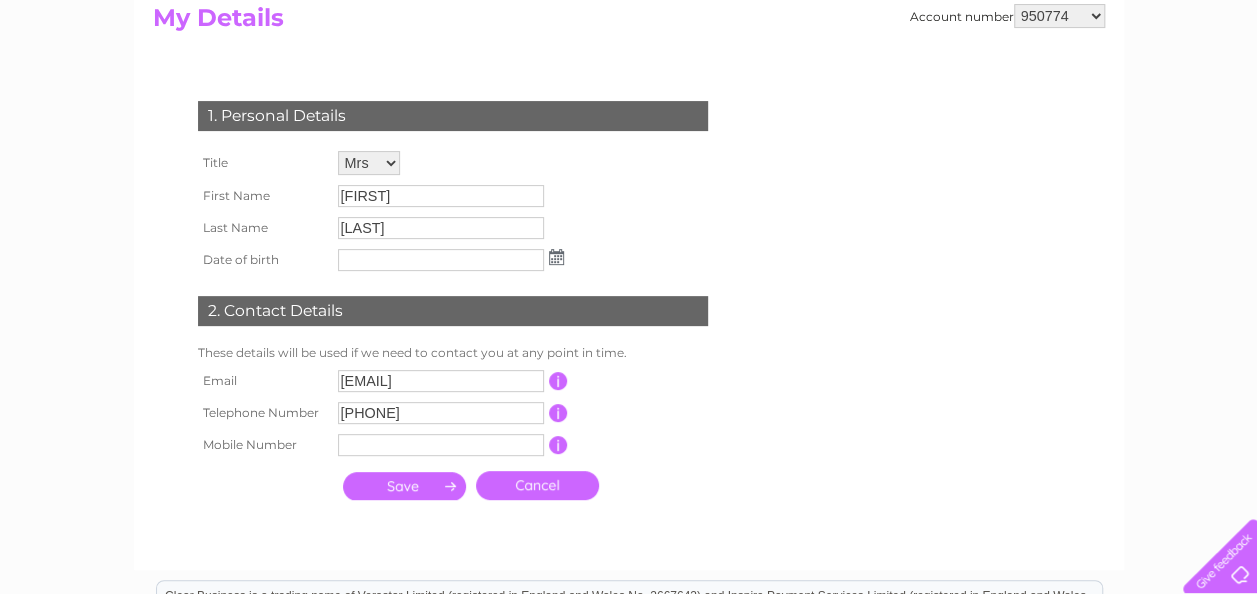 scroll, scrollTop: 227, scrollLeft: 0, axis: vertical 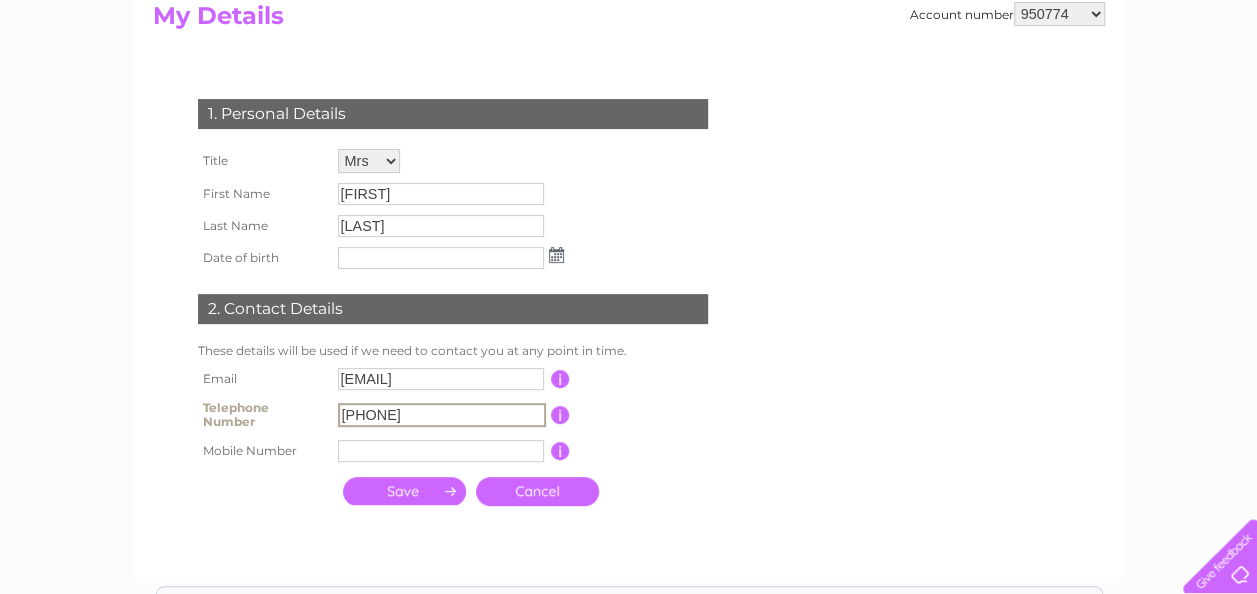 click on "[PHONE]" at bounding box center [442, 415] 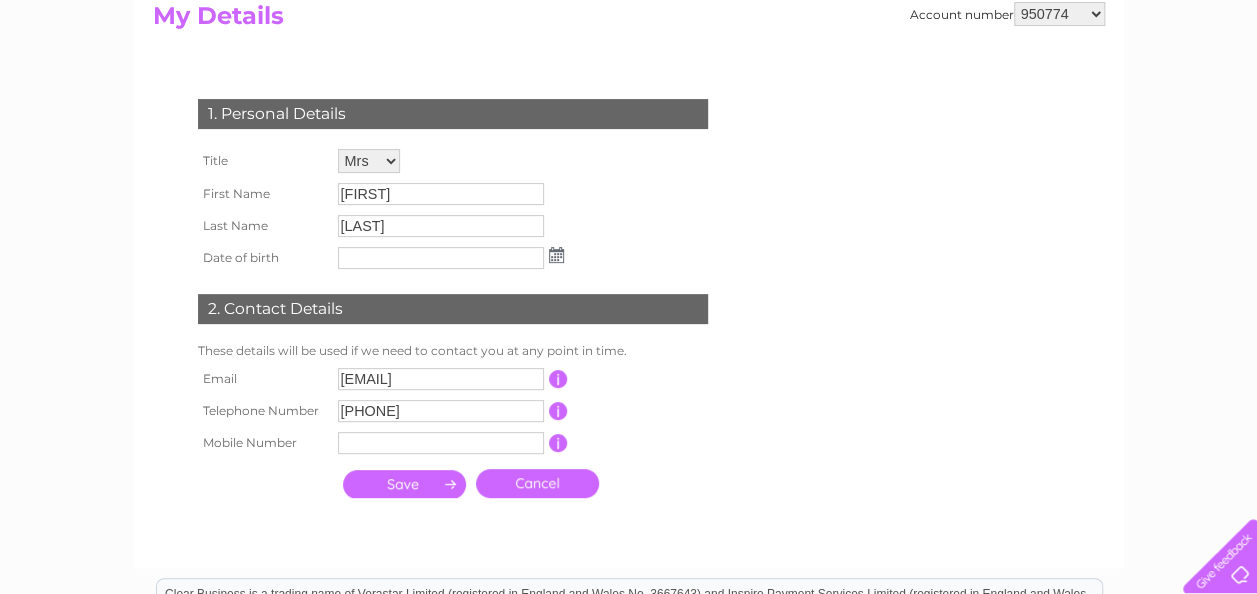 click on "My Clear Business
Login Details
My Details
My Preferences
Link Account
My Account
Bills and Payments   Direct Debit   Moving Premises" at bounding box center (628, 416) 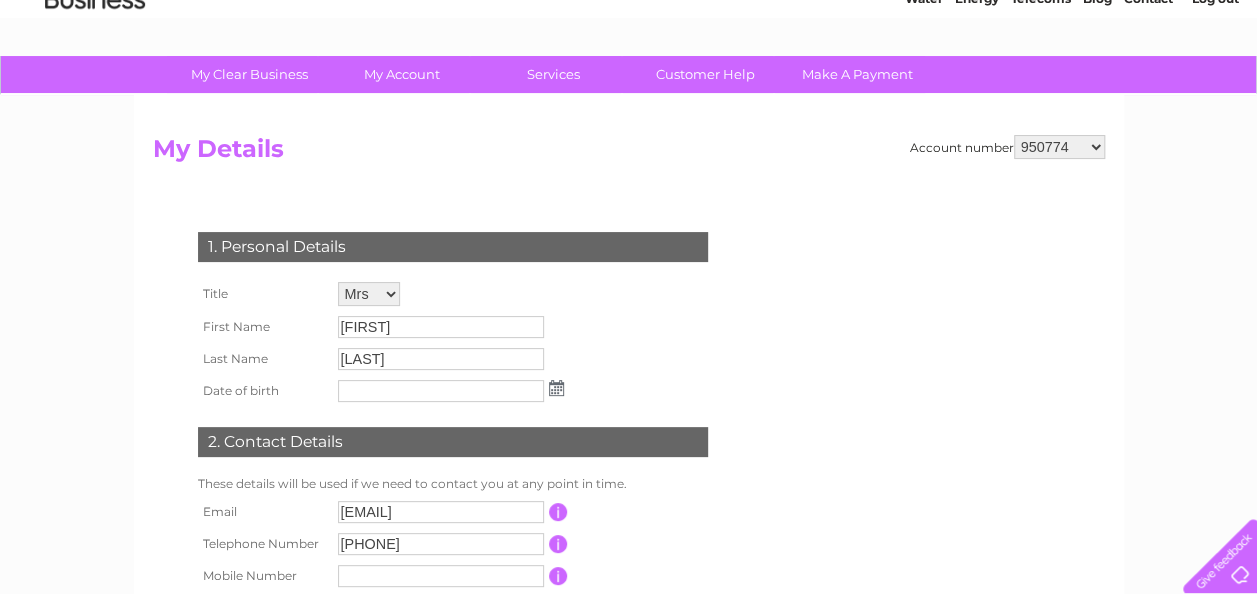 scroll, scrollTop: 93, scrollLeft: 0, axis: vertical 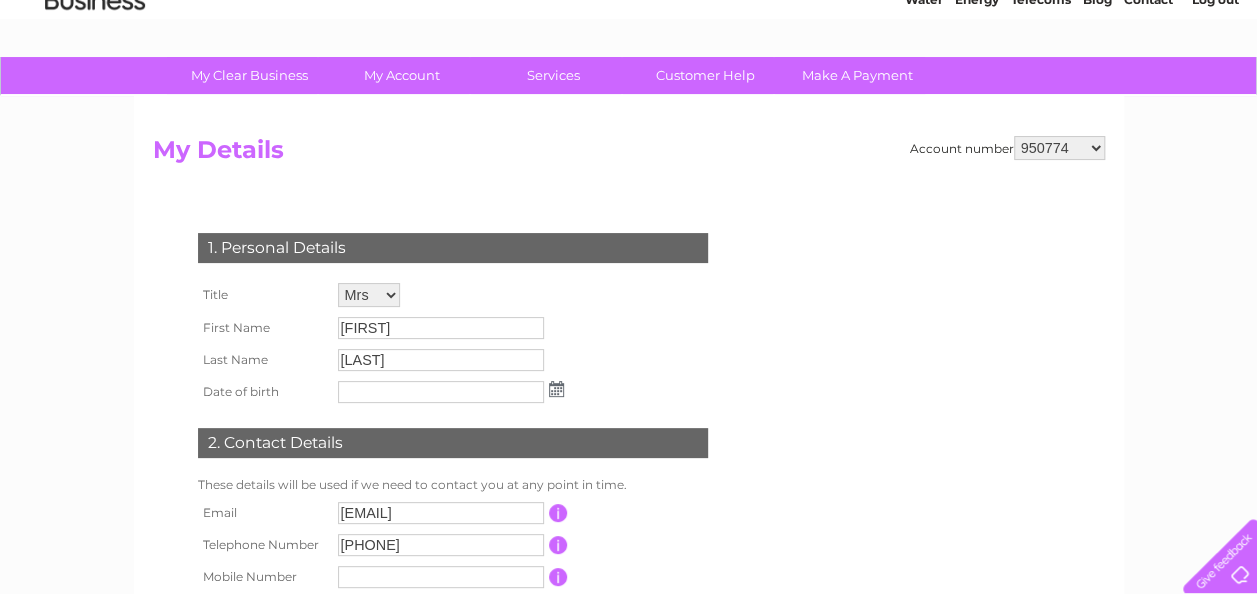 click on "[NUMBER]
[NUMBER]
[NUMBER]" at bounding box center (1059, 148) 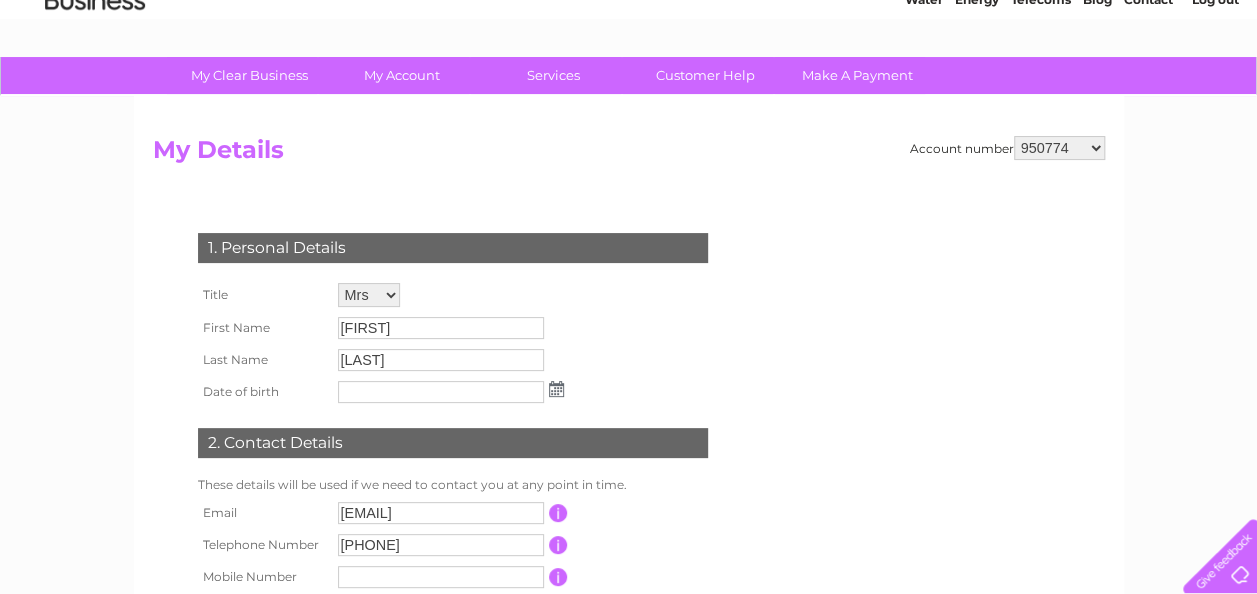 select on "30300843" 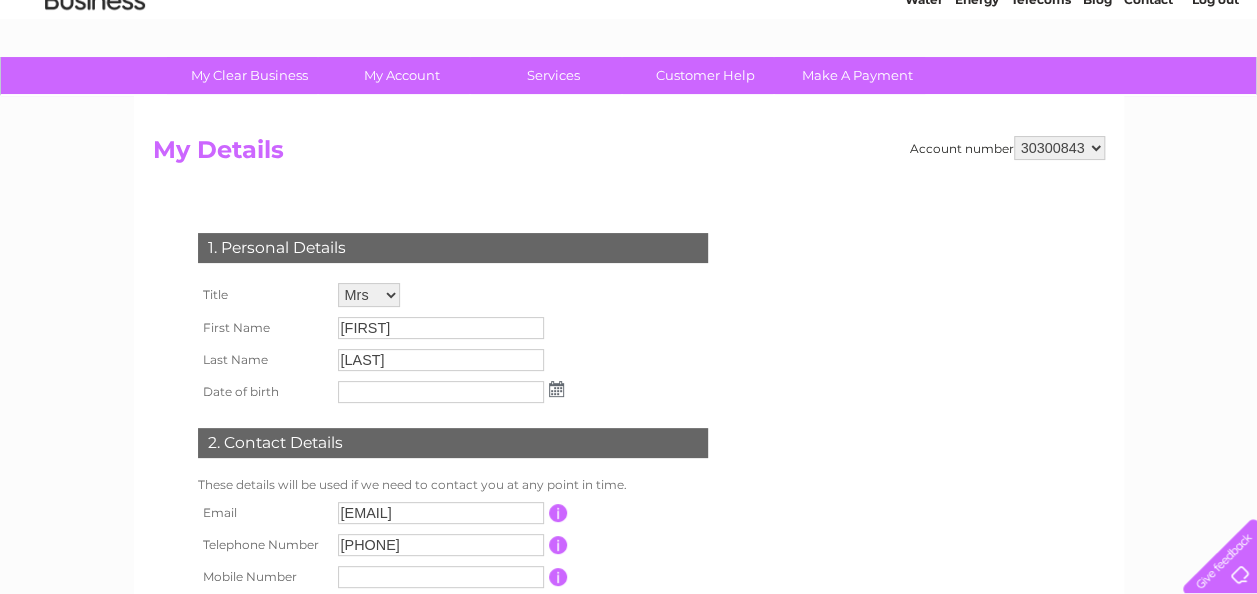 click on "[NUMBER]
[NUMBER]
[NUMBER]" at bounding box center [1059, 148] 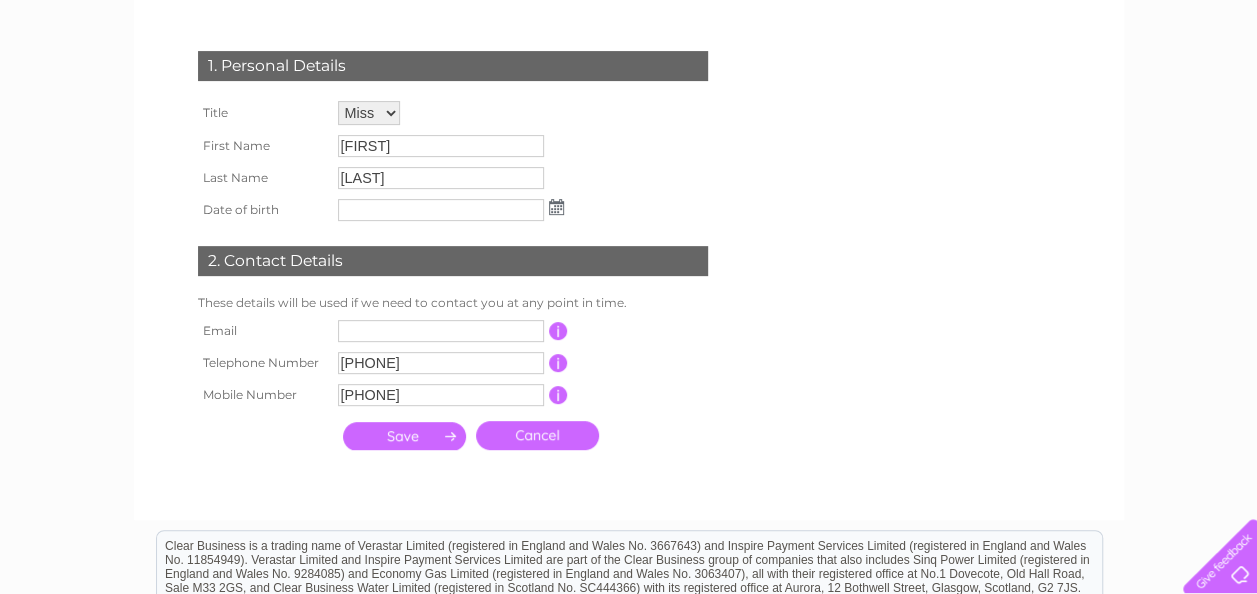 scroll, scrollTop: 313, scrollLeft: 0, axis: vertical 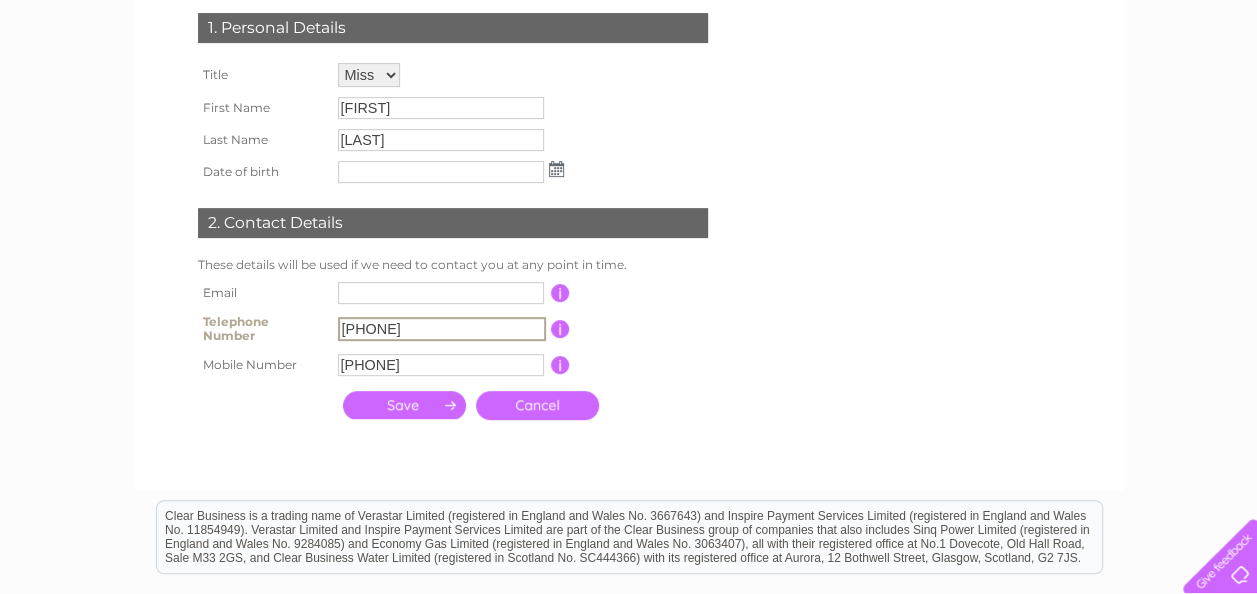 click on "01463702578" at bounding box center (442, 329) 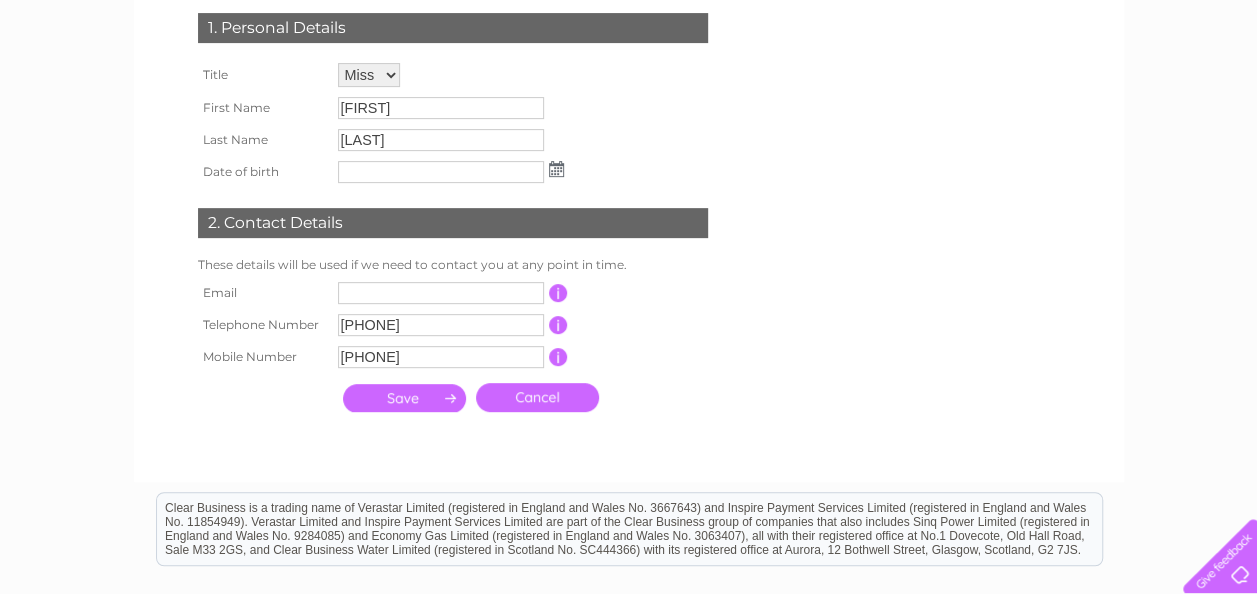 click on "07780750392" at bounding box center [441, 357] 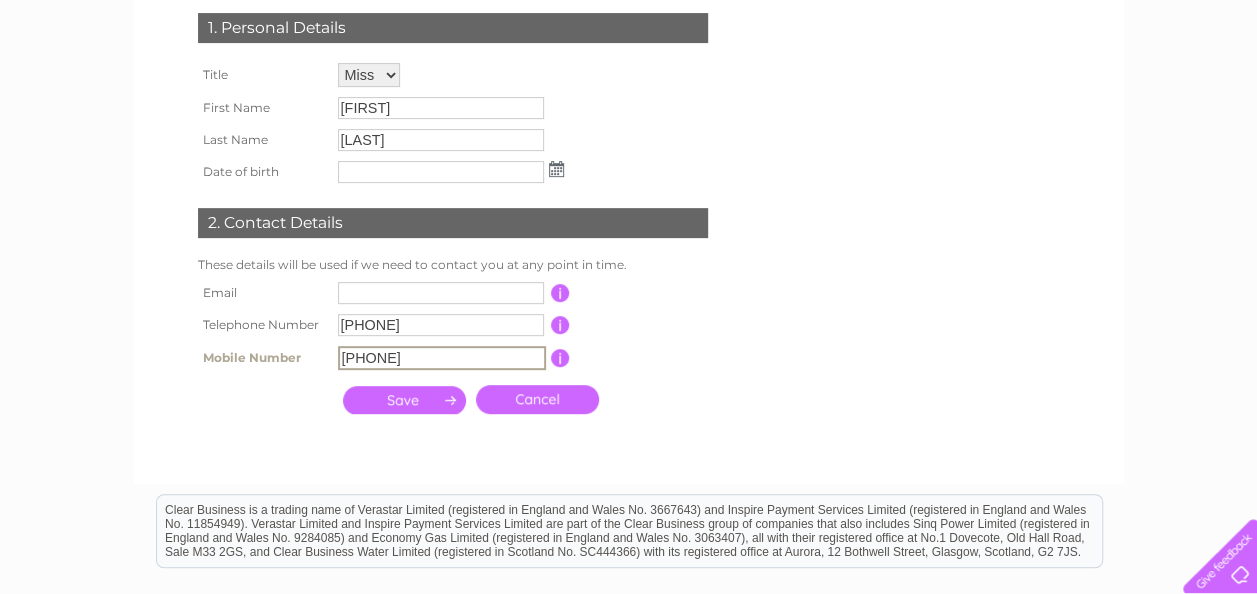 click on "07780750392" at bounding box center [442, 358] 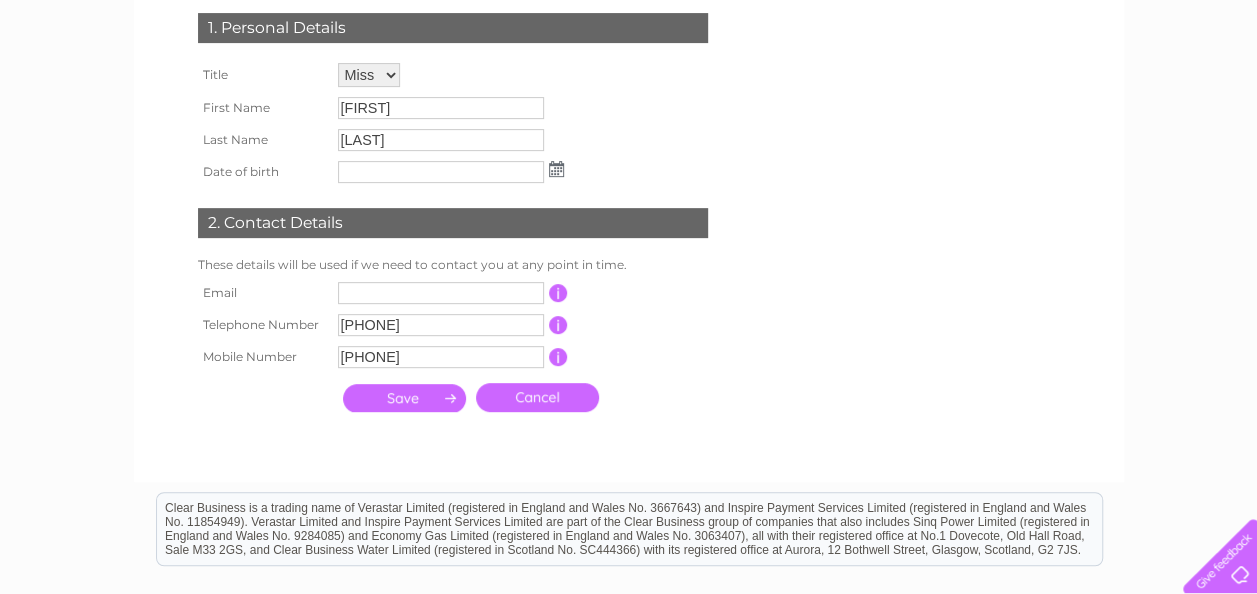 click on "My Clear Business
Login Details
My Details
My Preferences
Link Account
My Account
Bills and Payments   Direct Debit   Moving Premises" at bounding box center (628, 330) 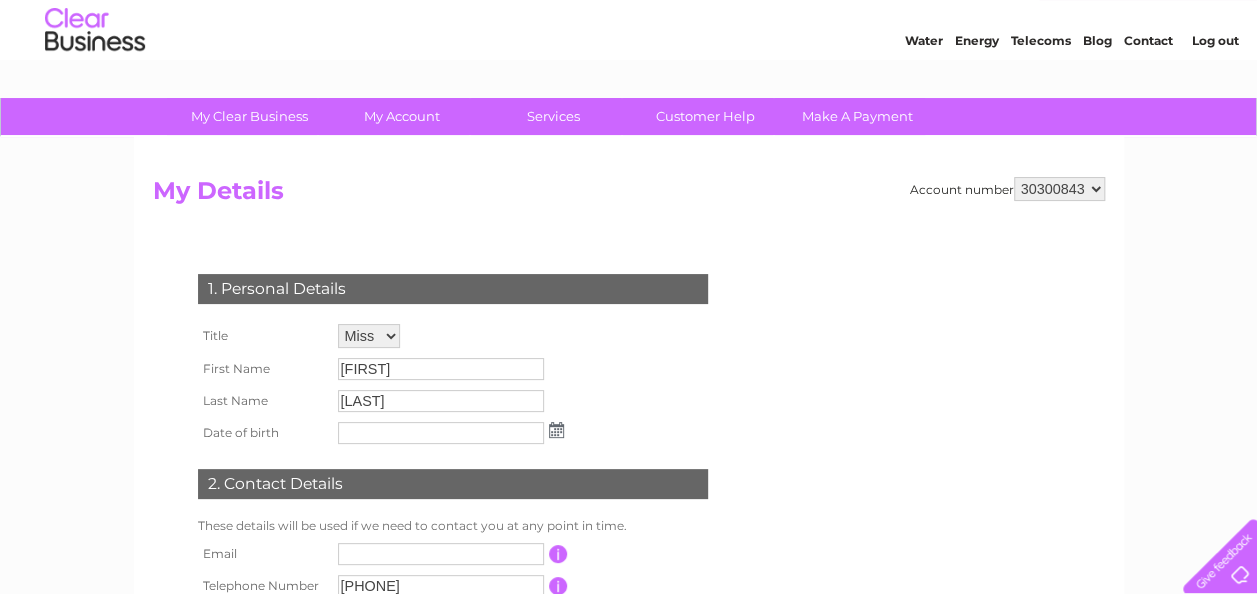 scroll, scrollTop: 49, scrollLeft: 0, axis: vertical 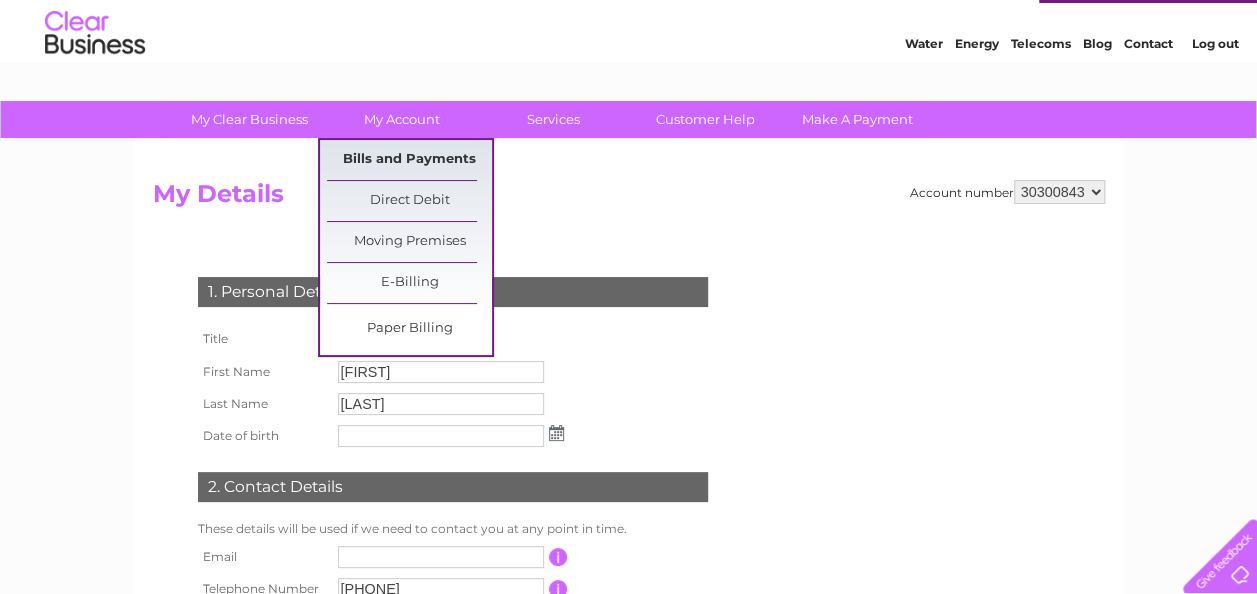 click on "Bills and Payments" at bounding box center [409, 160] 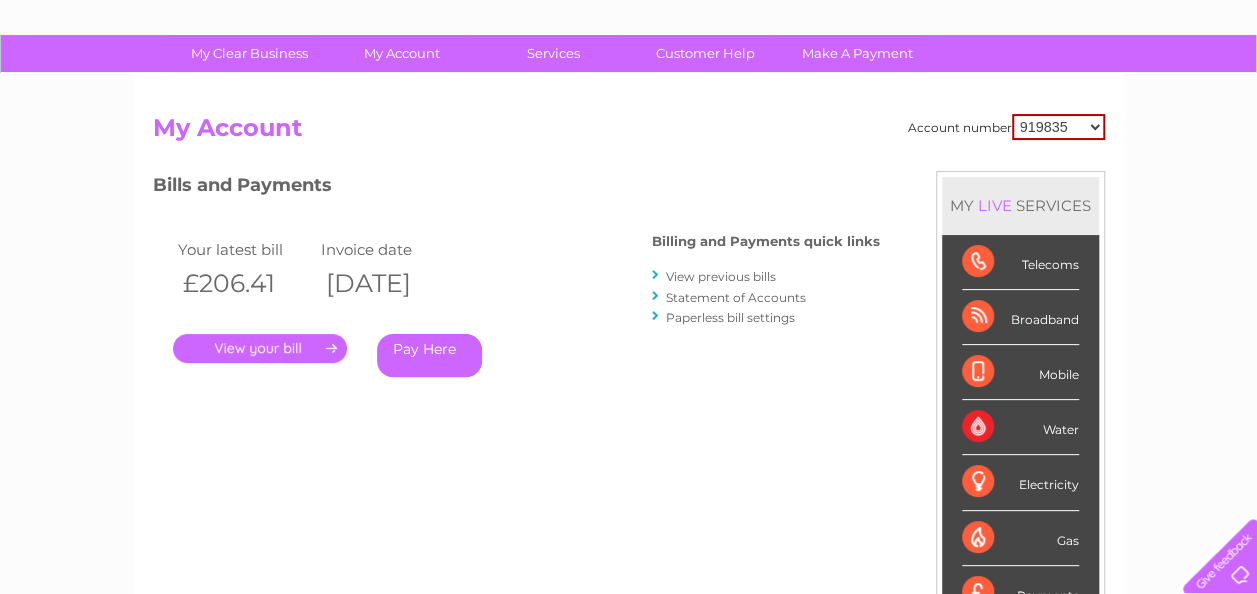 scroll, scrollTop: 138, scrollLeft: 0, axis: vertical 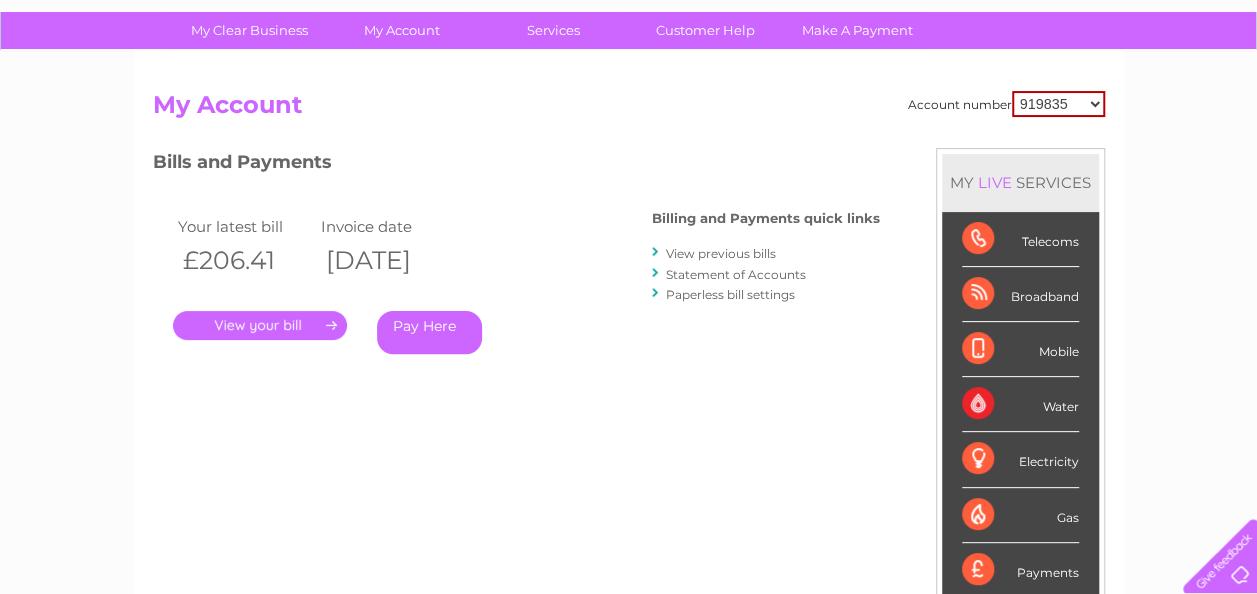 click on "View previous bills" at bounding box center (721, 253) 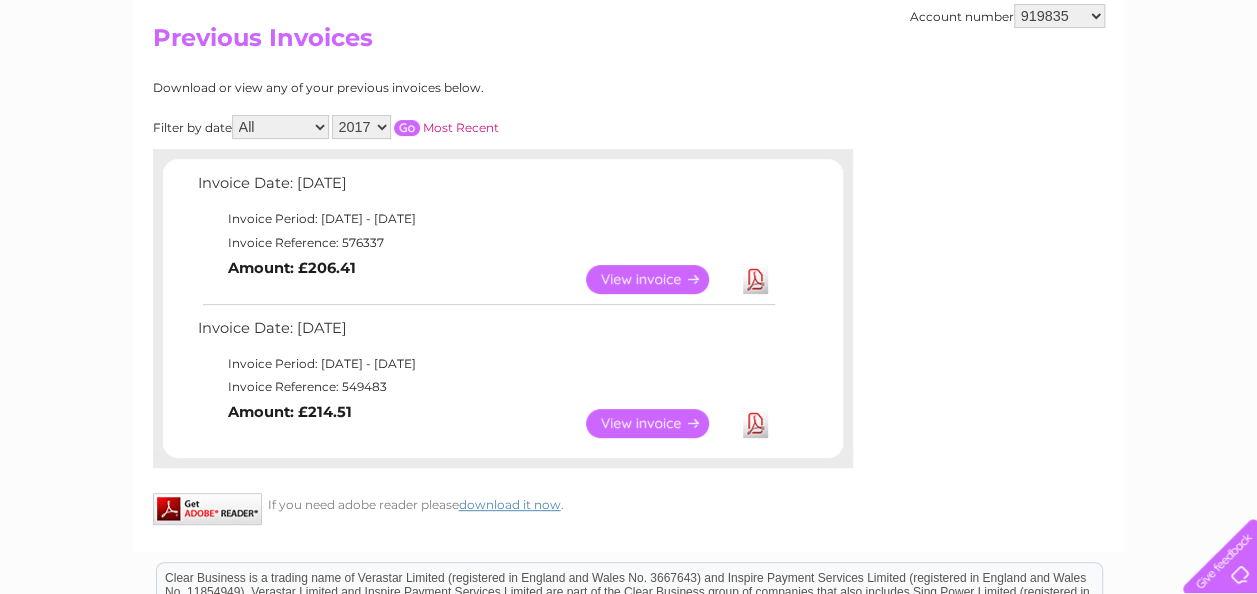 scroll, scrollTop: 206, scrollLeft: 0, axis: vertical 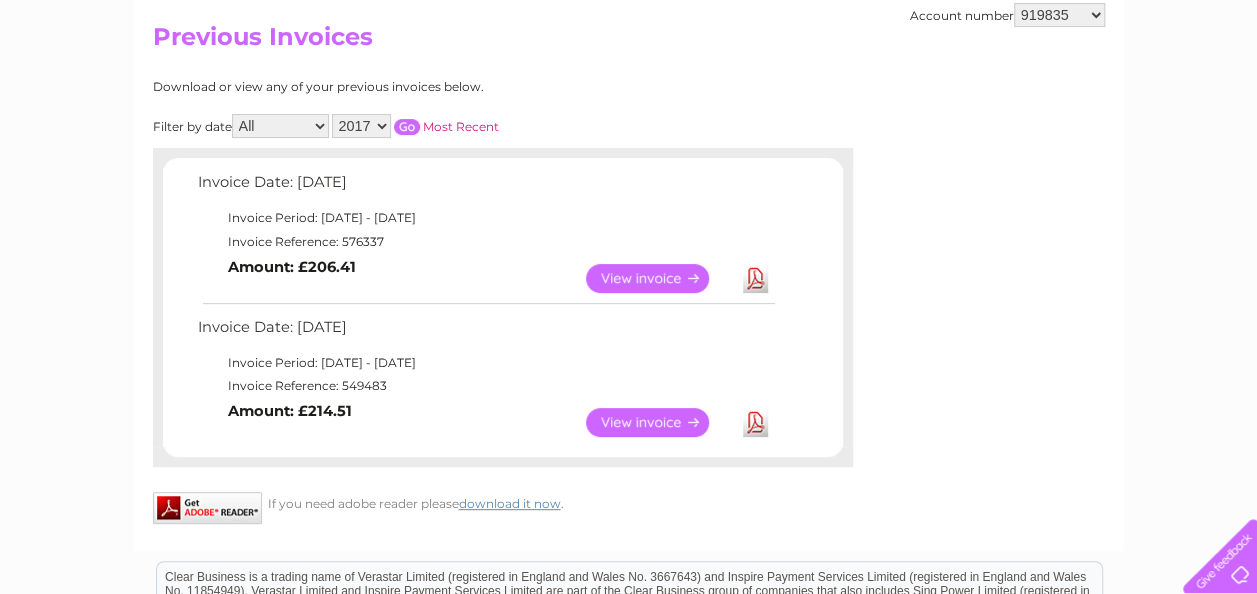 click on "View" at bounding box center (659, 278) 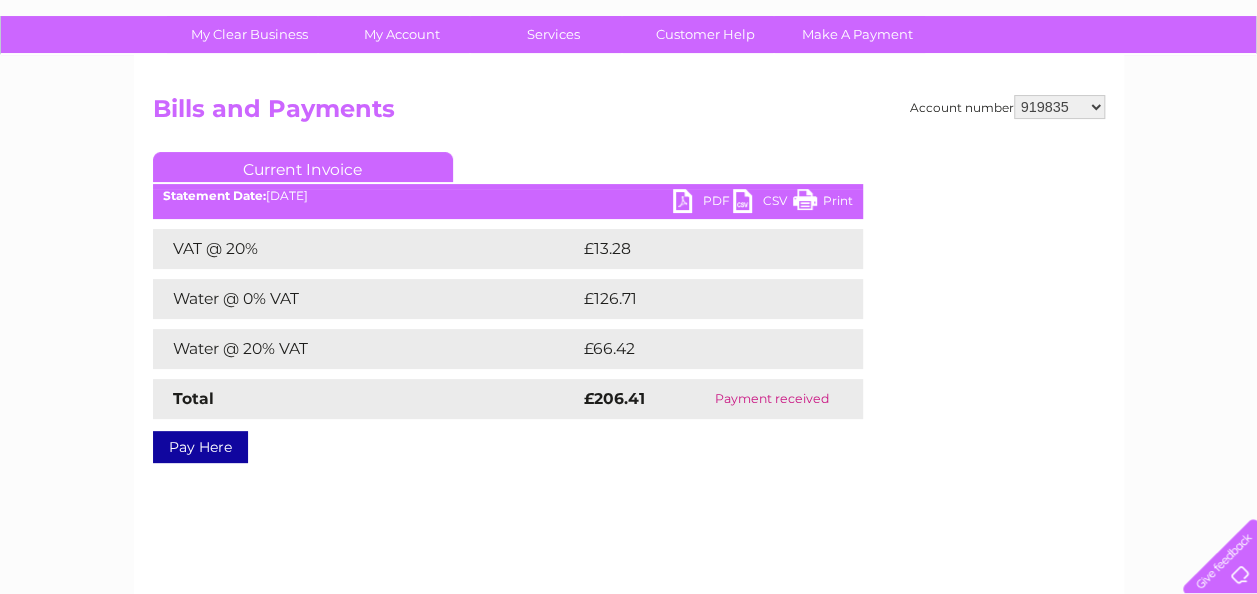 scroll, scrollTop: 136, scrollLeft: 0, axis: vertical 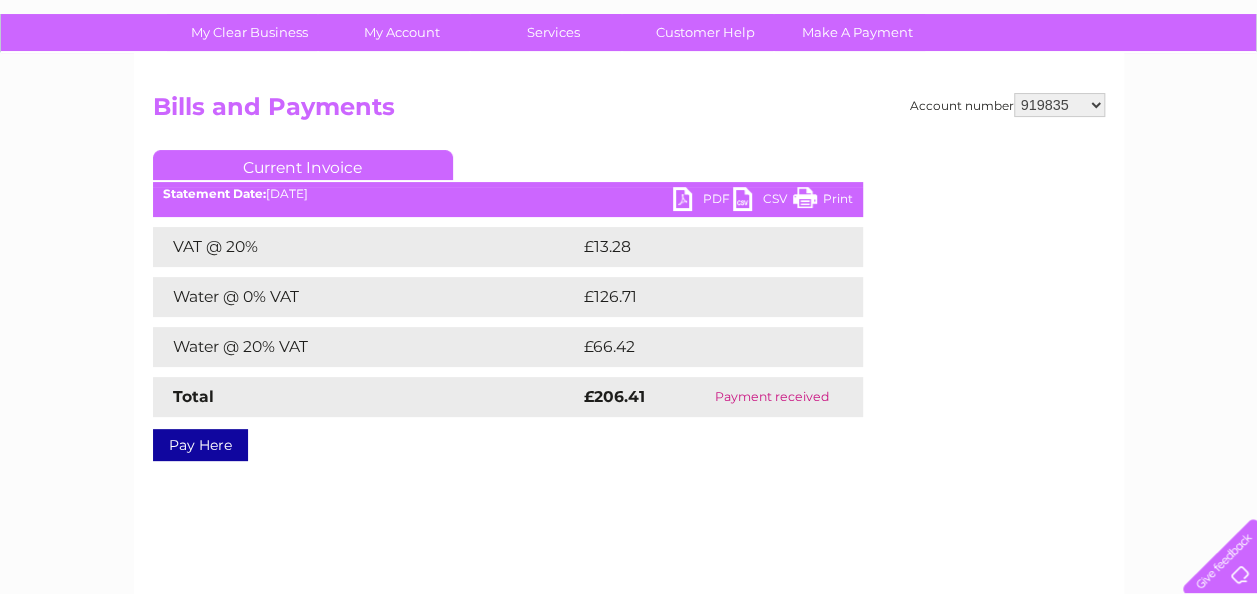 click on "PDF" at bounding box center [703, 201] 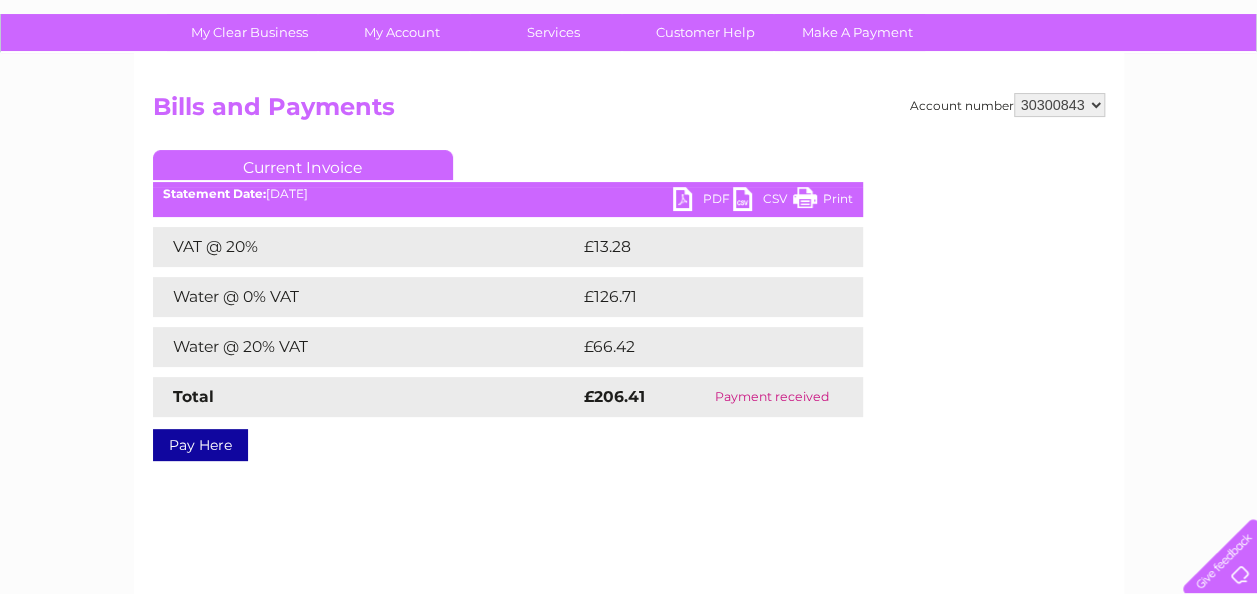 click on "919835
950774
30300843" at bounding box center (1059, 105) 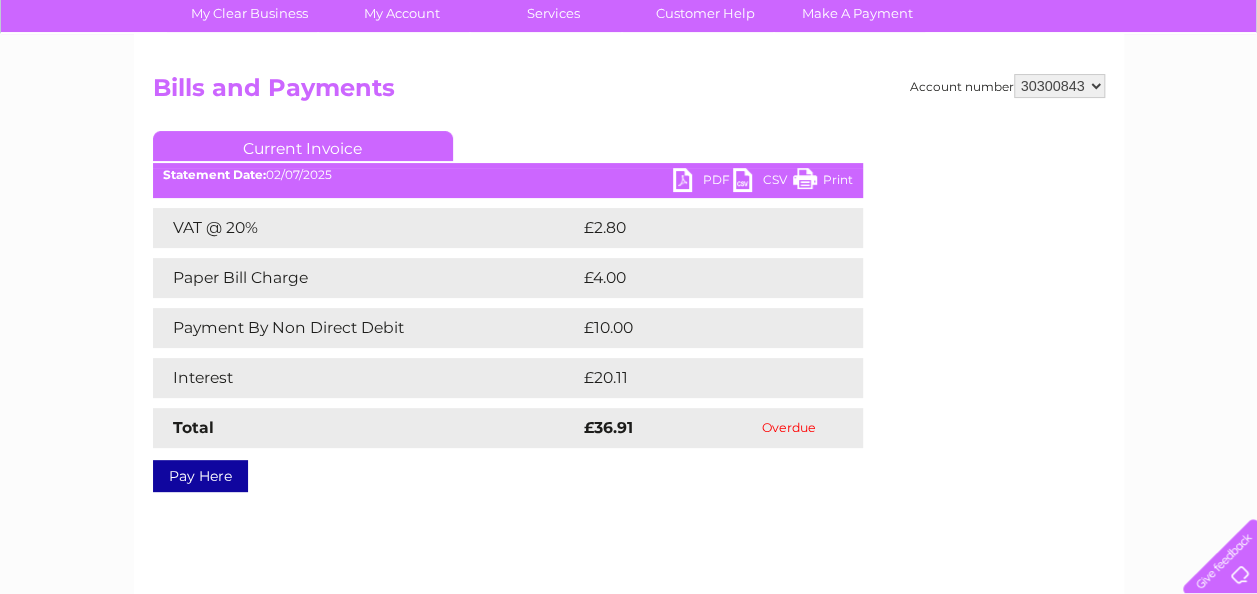 scroll, scrollTop: 156, scrollLeft: 0, axis: vertical 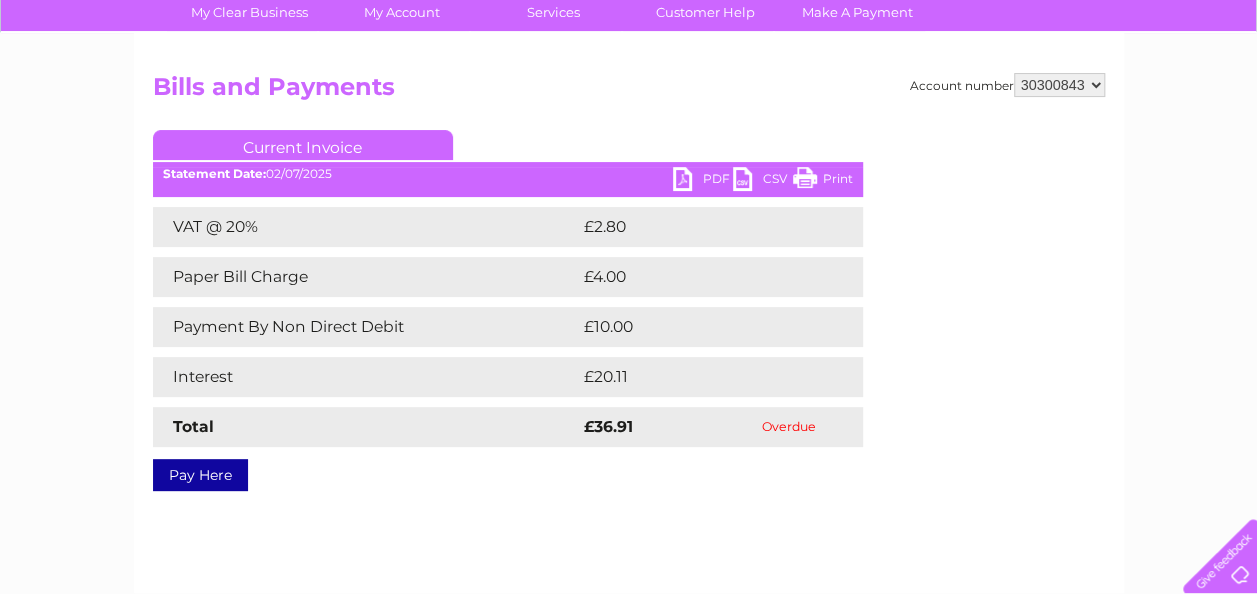 click on "PDF" at bounding box center [703, 181] 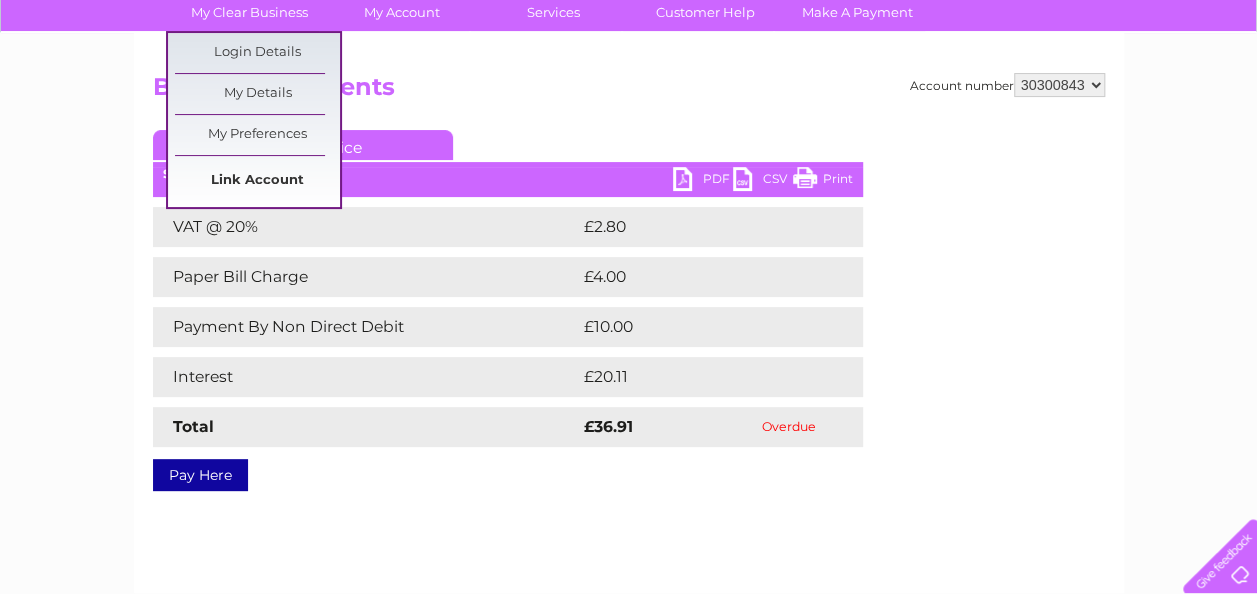 click on "Link Account" at bounding box center [257, 181] 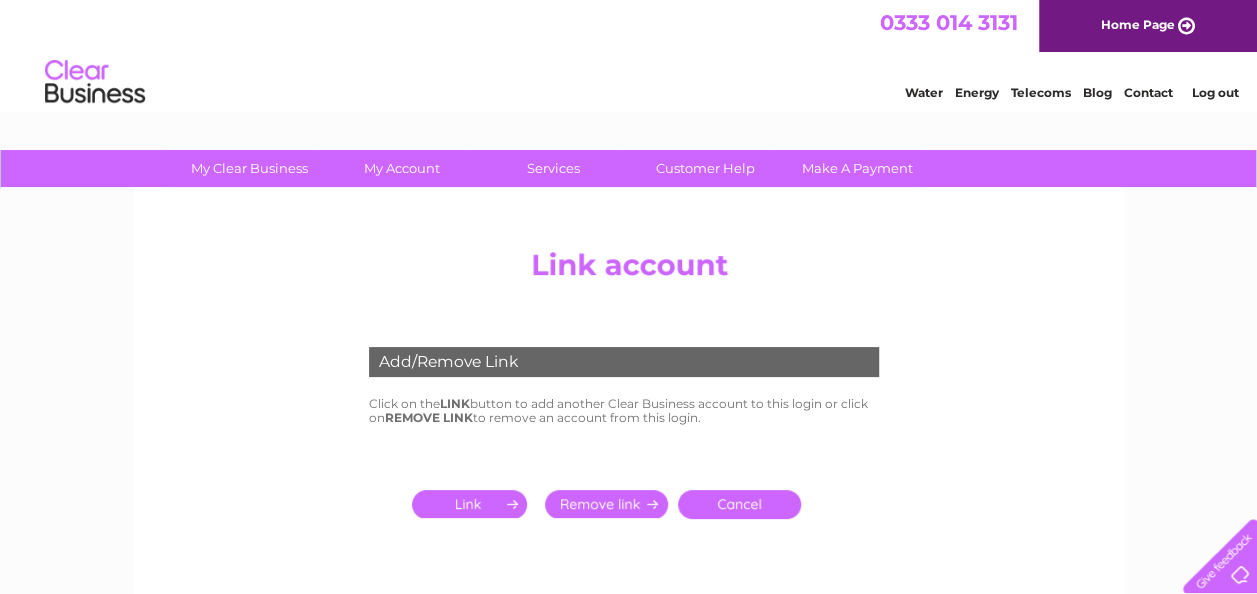 scroll, scrollTop: 0, scrollLeft: 0, axis: both 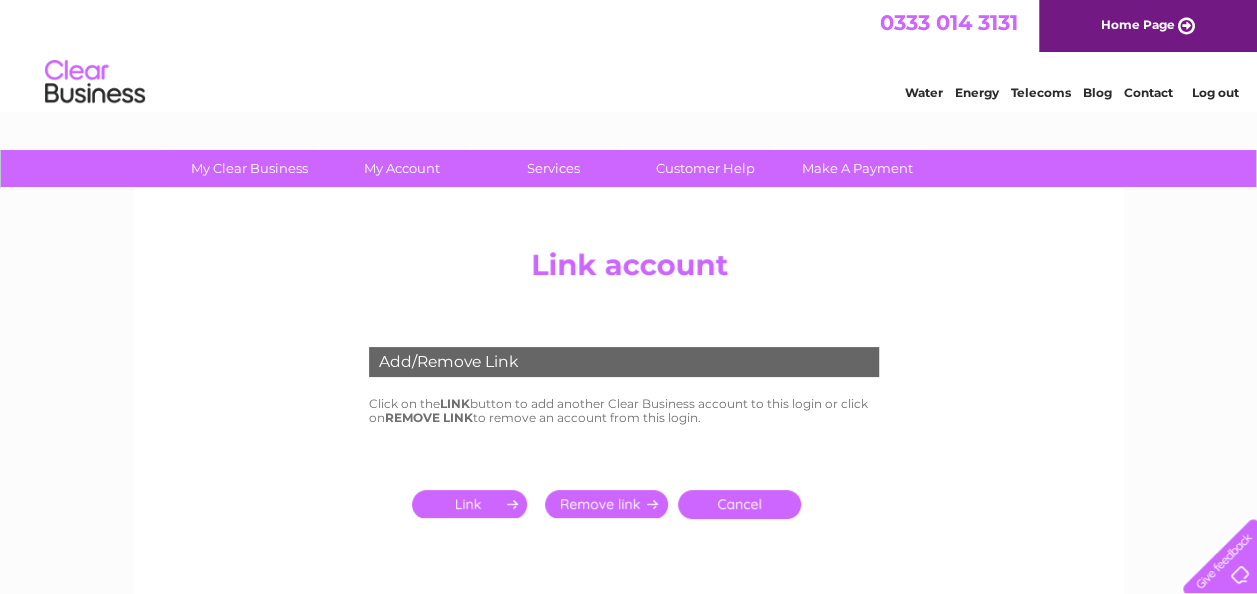 click at bounding box center [473, 504] 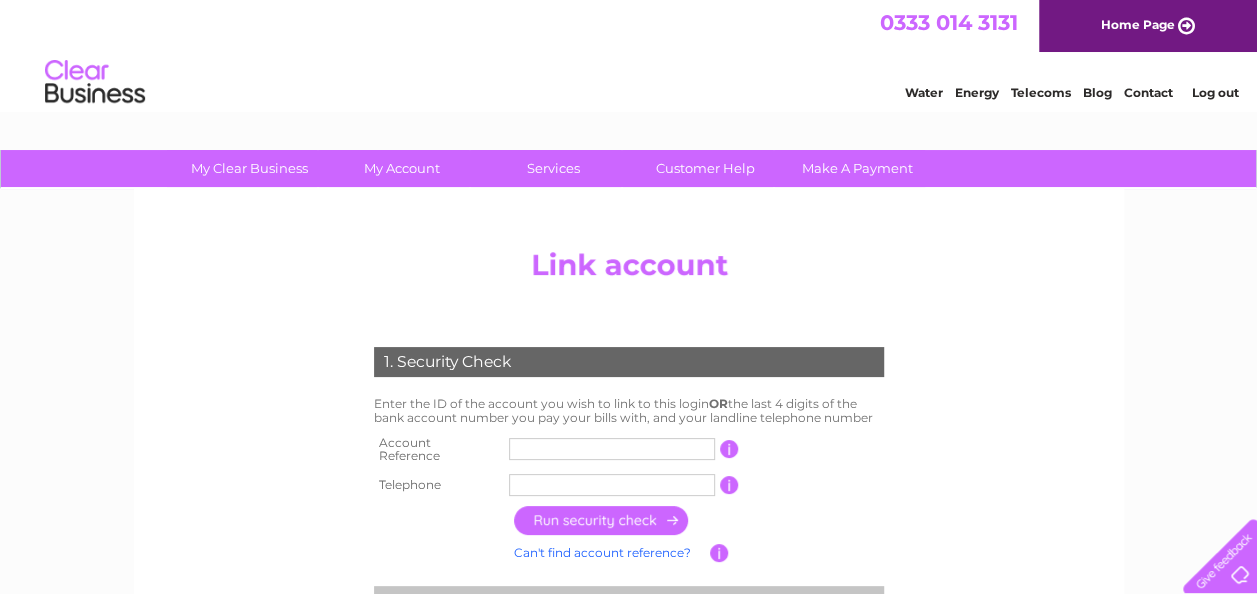 click at bounding box center (612, 449) 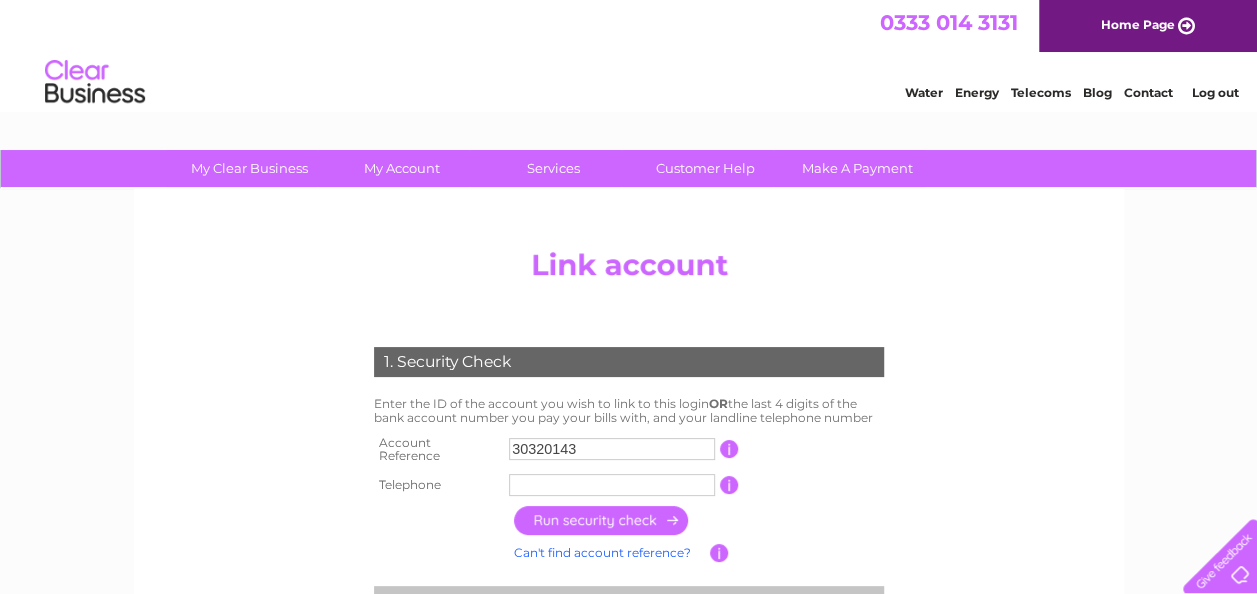 type on "30320143" 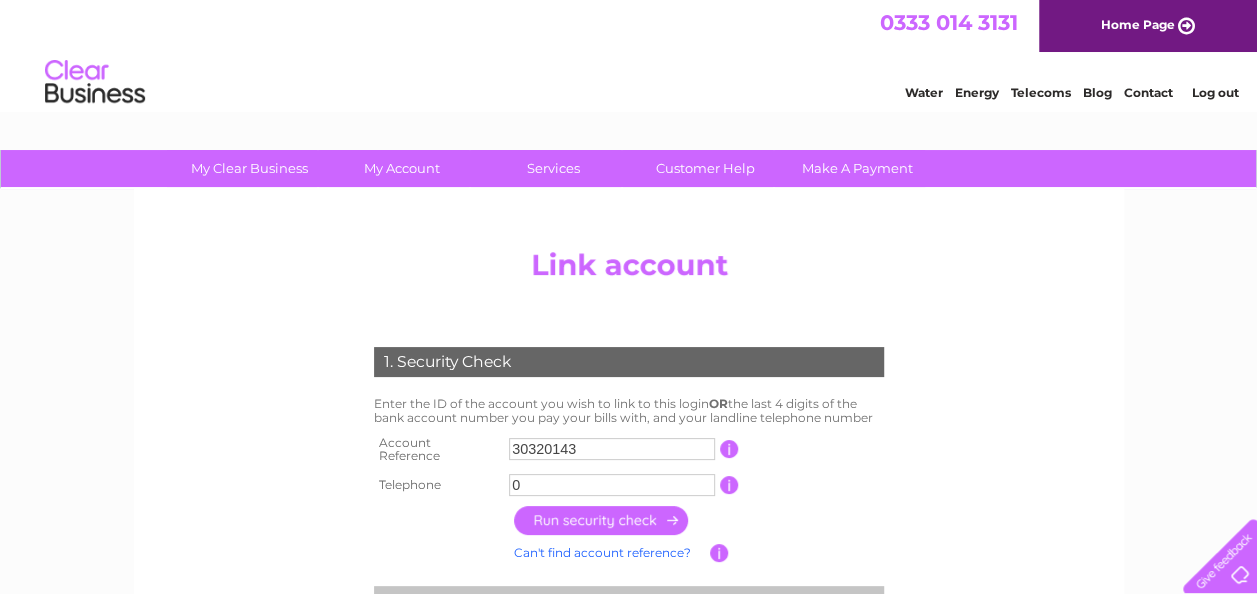 paste on "1" 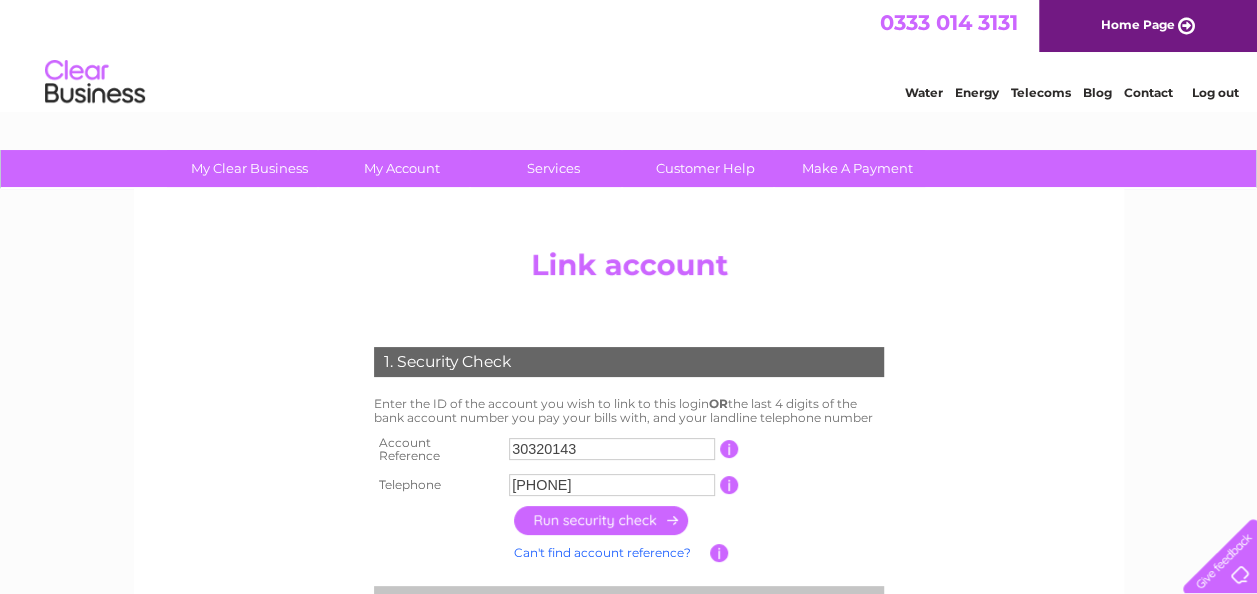 click on "0146464656" at bounding box center [612, 485] 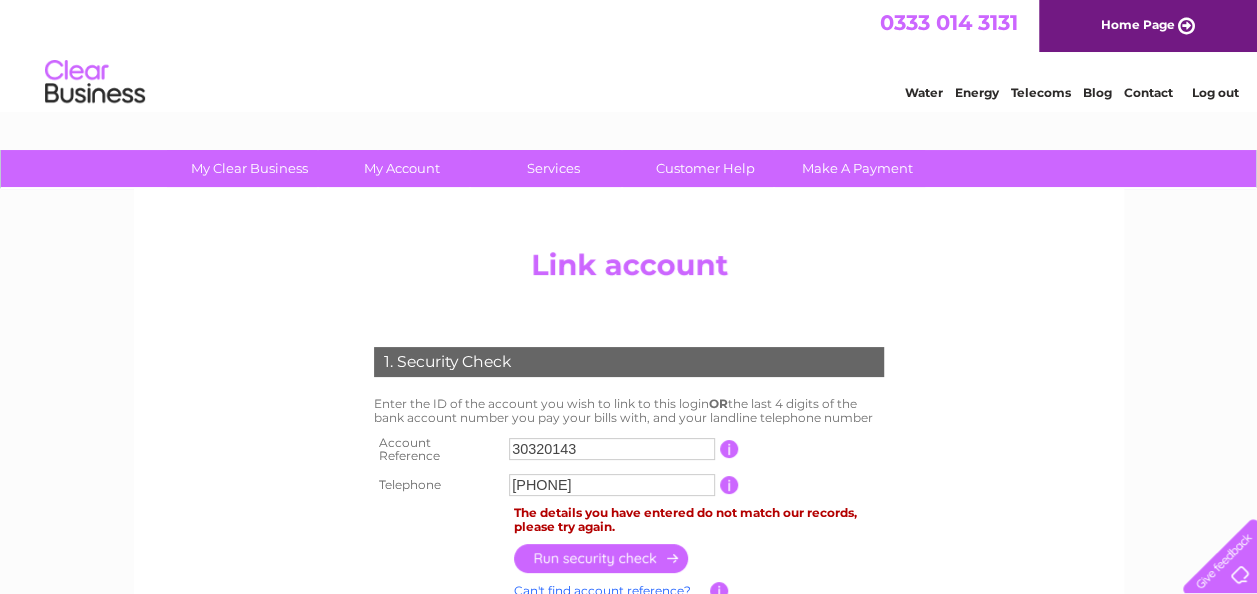 drag, startPoint x: 613, startPoint y: 468, endPoint x: 553, endPoint y: 464, distance: 60.133186 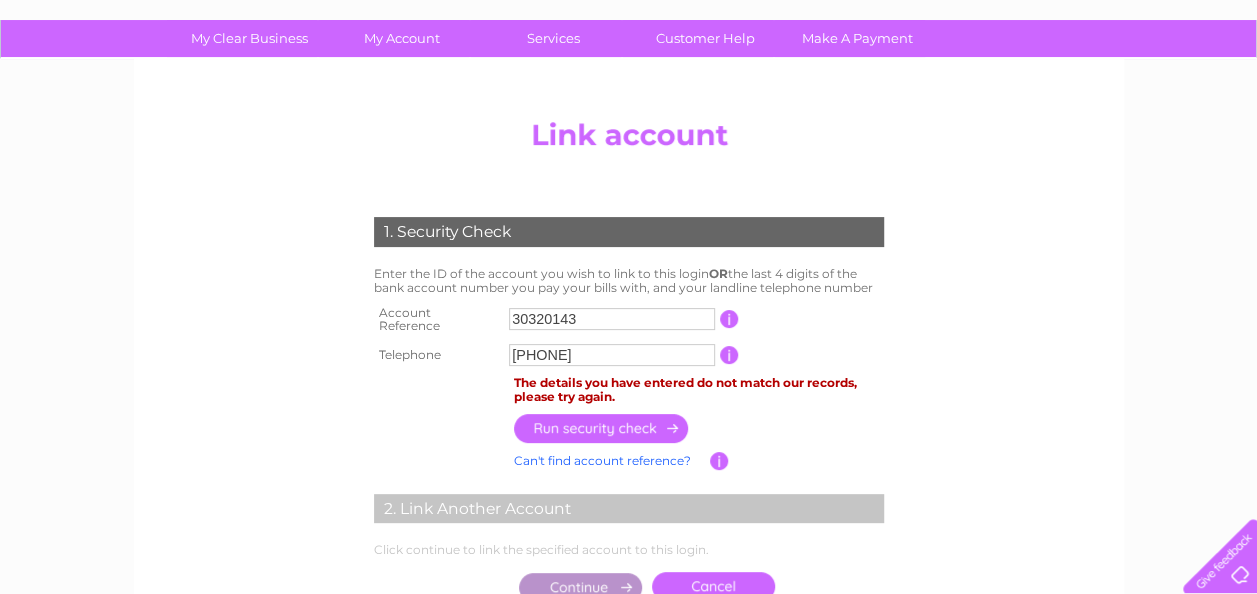 scroll, scrollTop: 132, scrollLeft: 0, axis: vertical 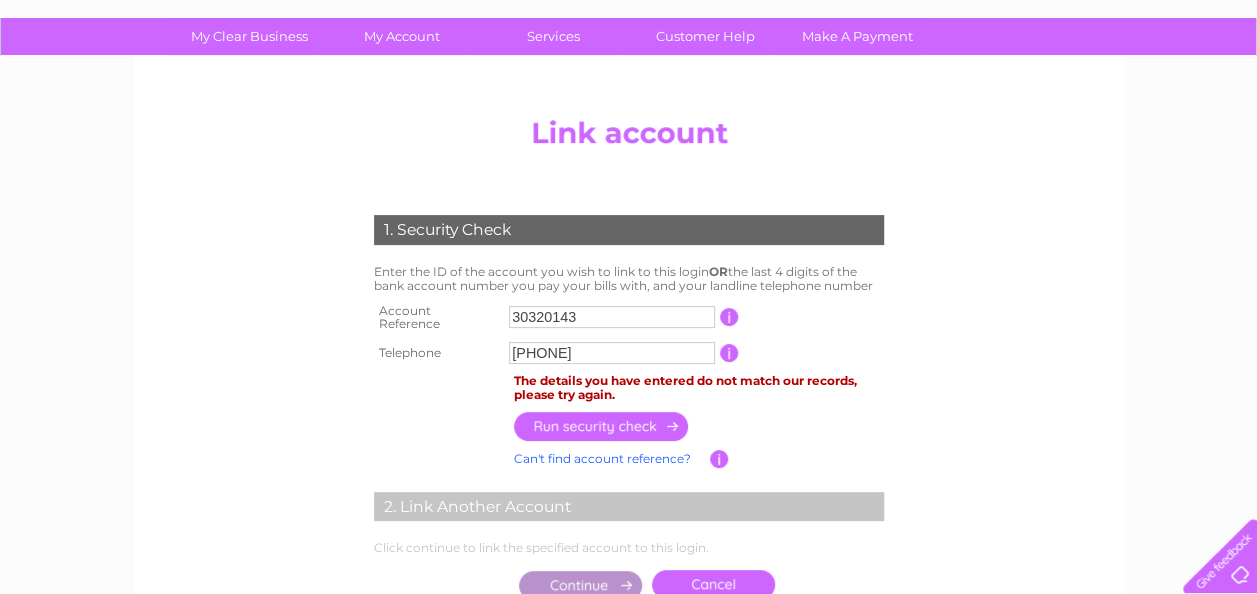 click at bounding box center (729, 353) 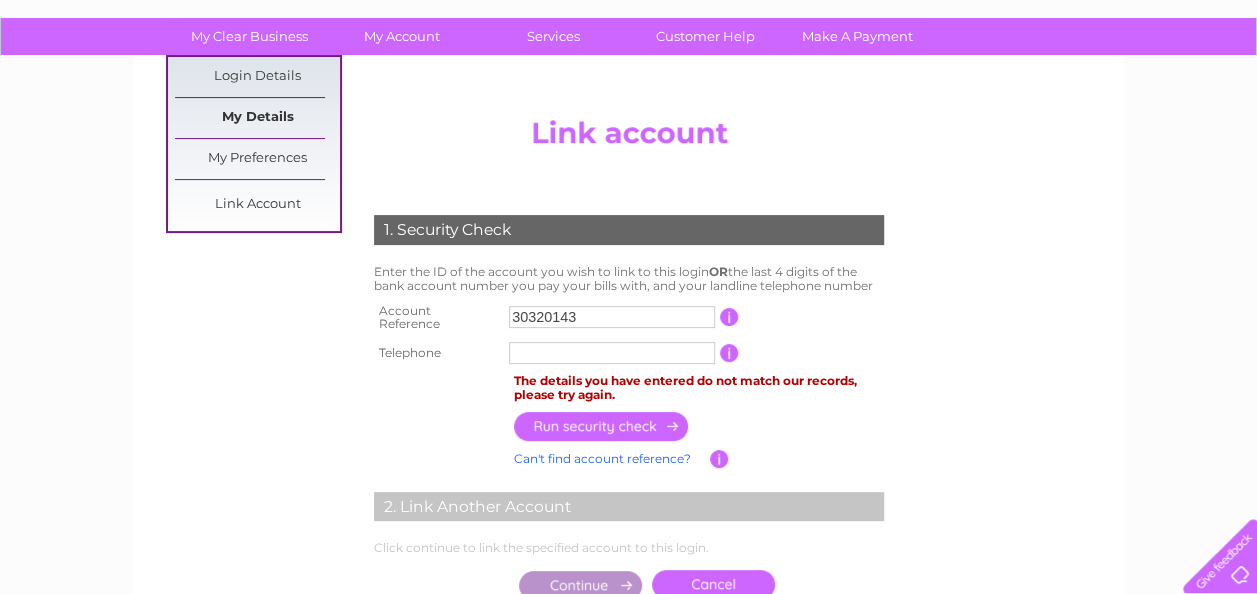 type 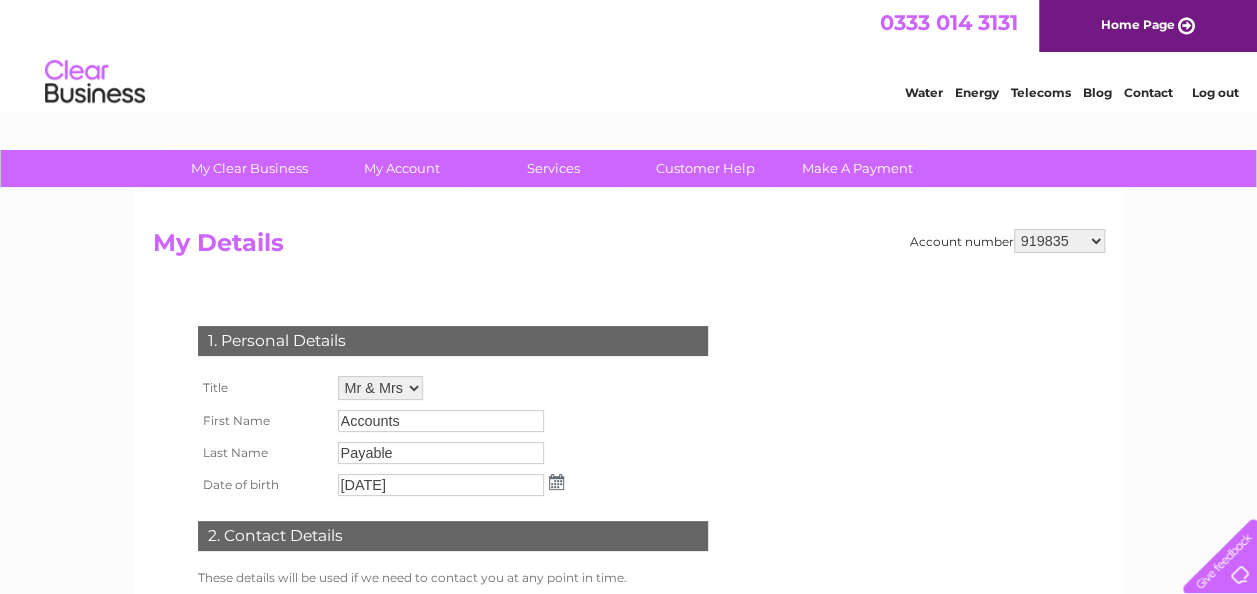 scroll, scrollTop: 0, scrollLeft: 0, axis: both 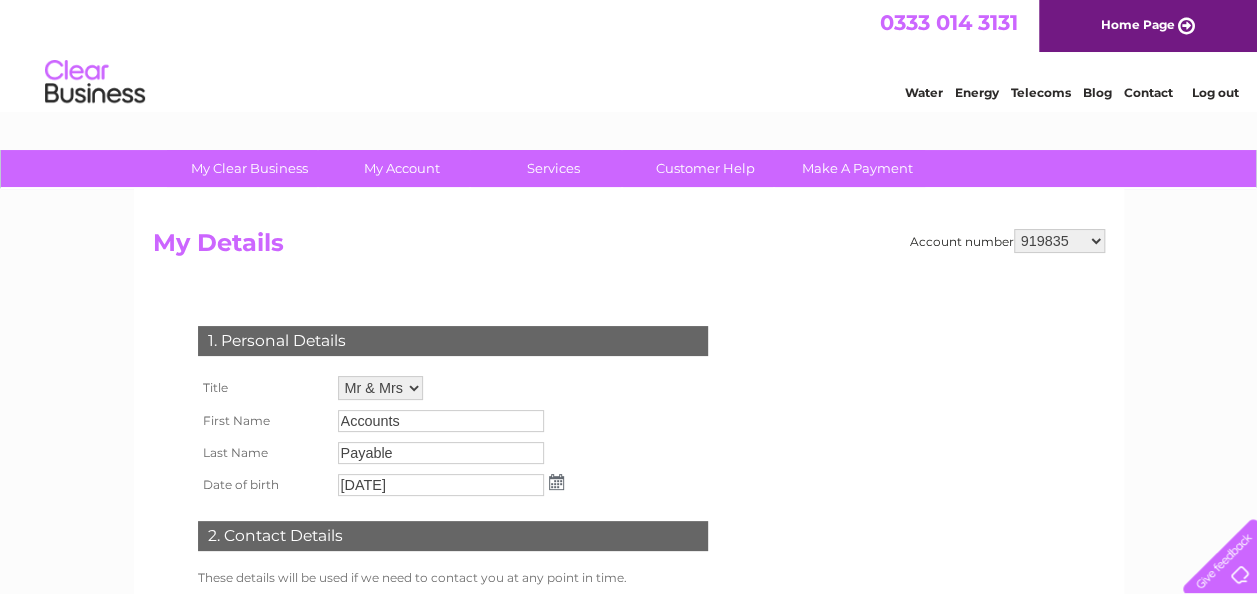 click on "[NUMBER]
[NUMBER]
[NUMBER]" at bounding box center [1059, 241] 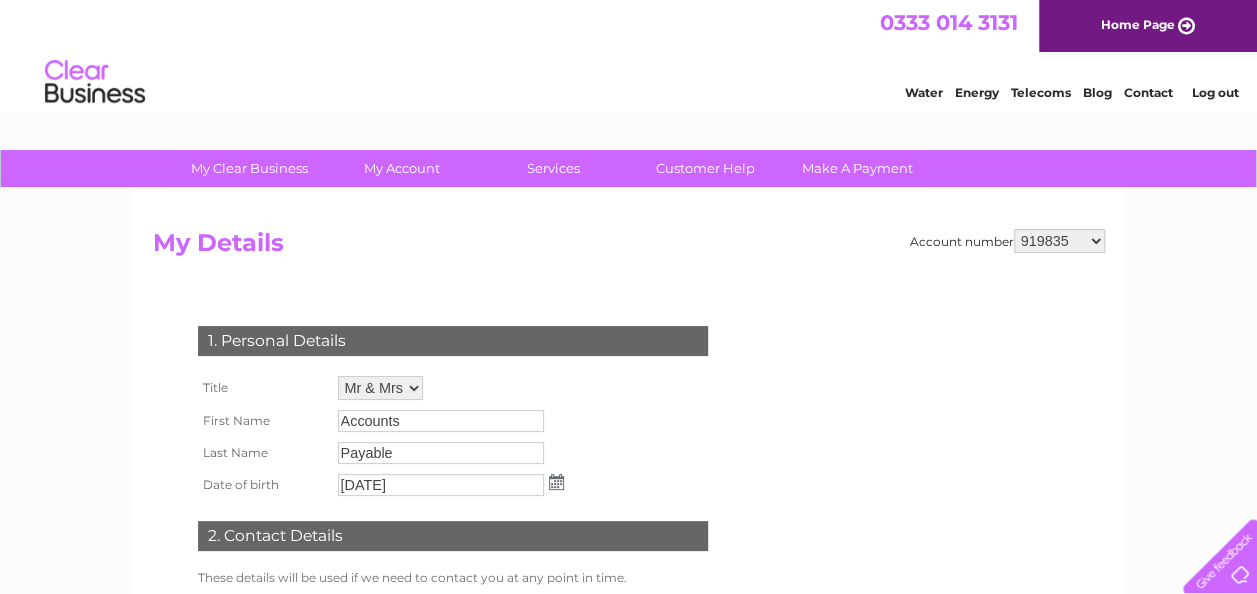 click on "919835
950774
30300843" at bounding box center (1059, 241) 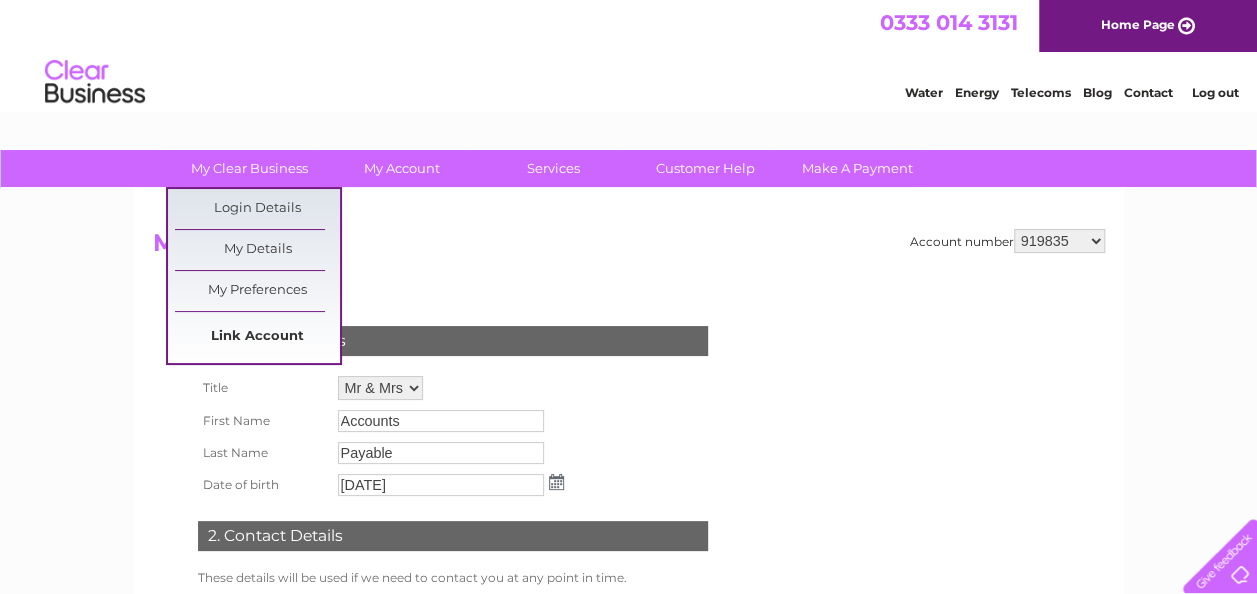 click on "Link Account" at bounding box center (257, 337) 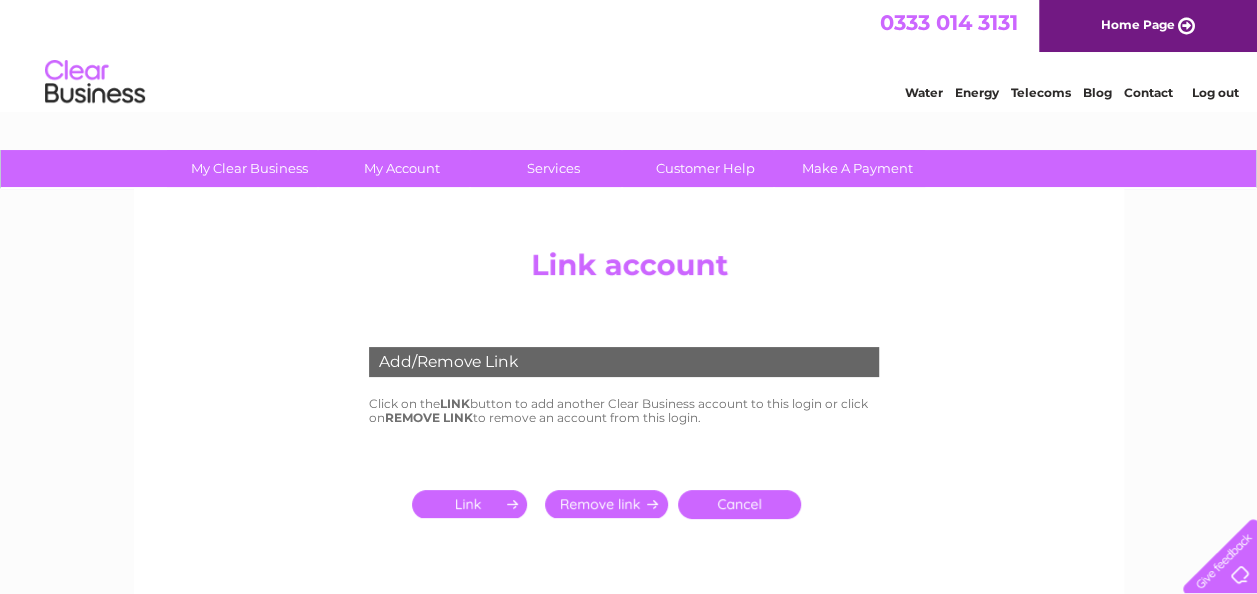 scroll, scrollTop: 0, scrollLeft: 0, axis: both 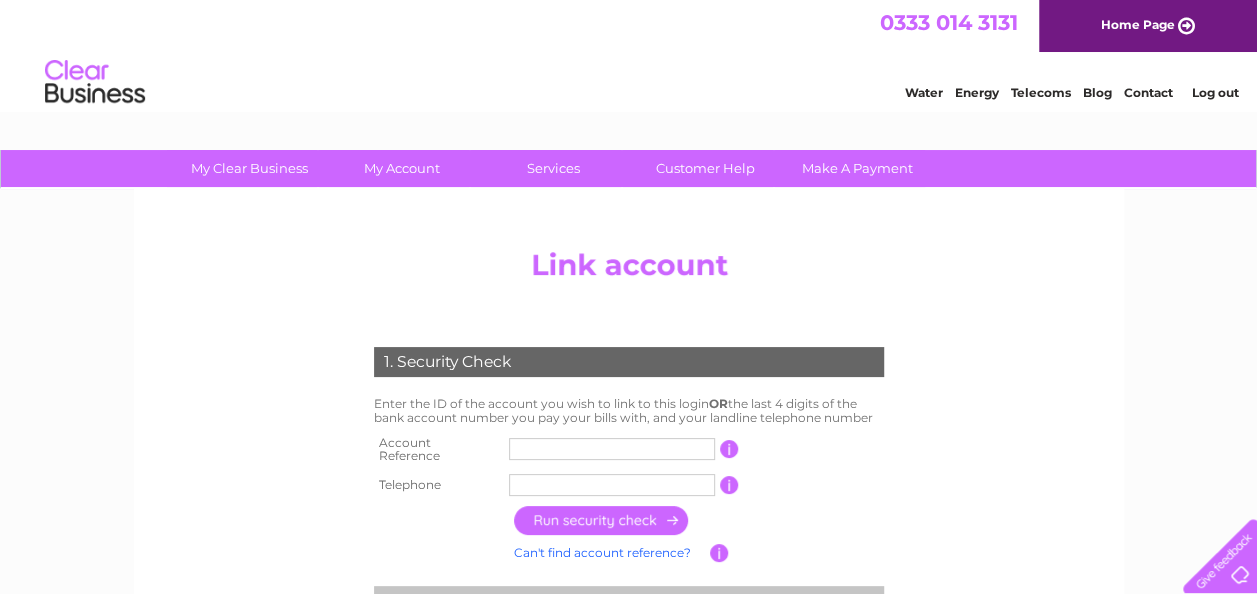 click at bounding box center (612, 449) 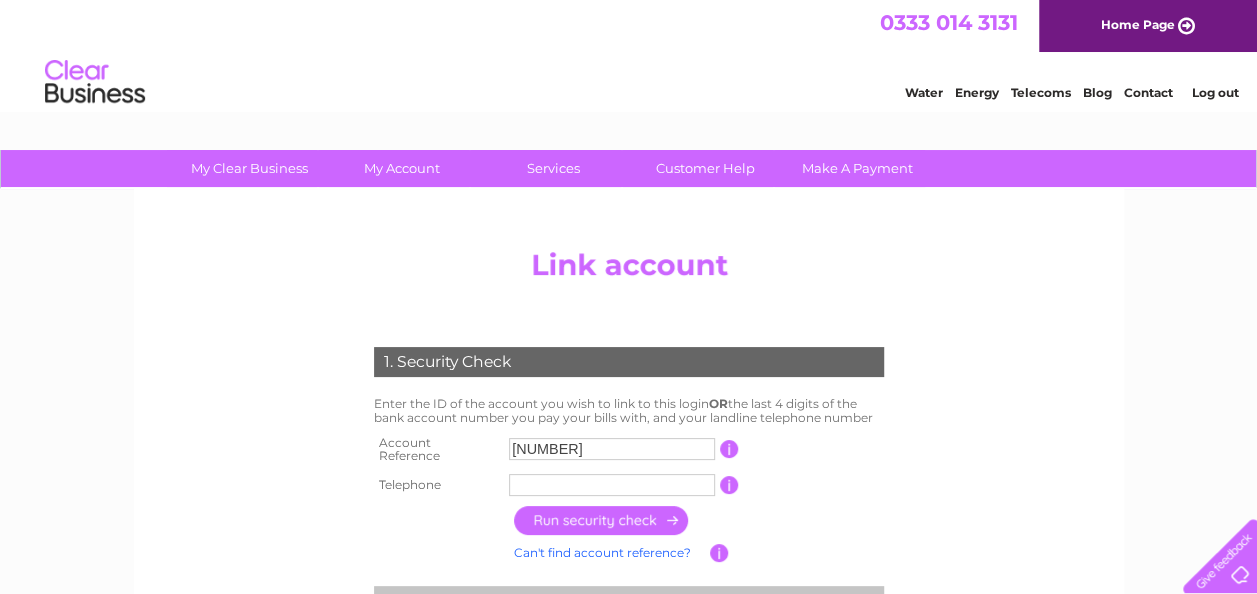 type on "30277845" 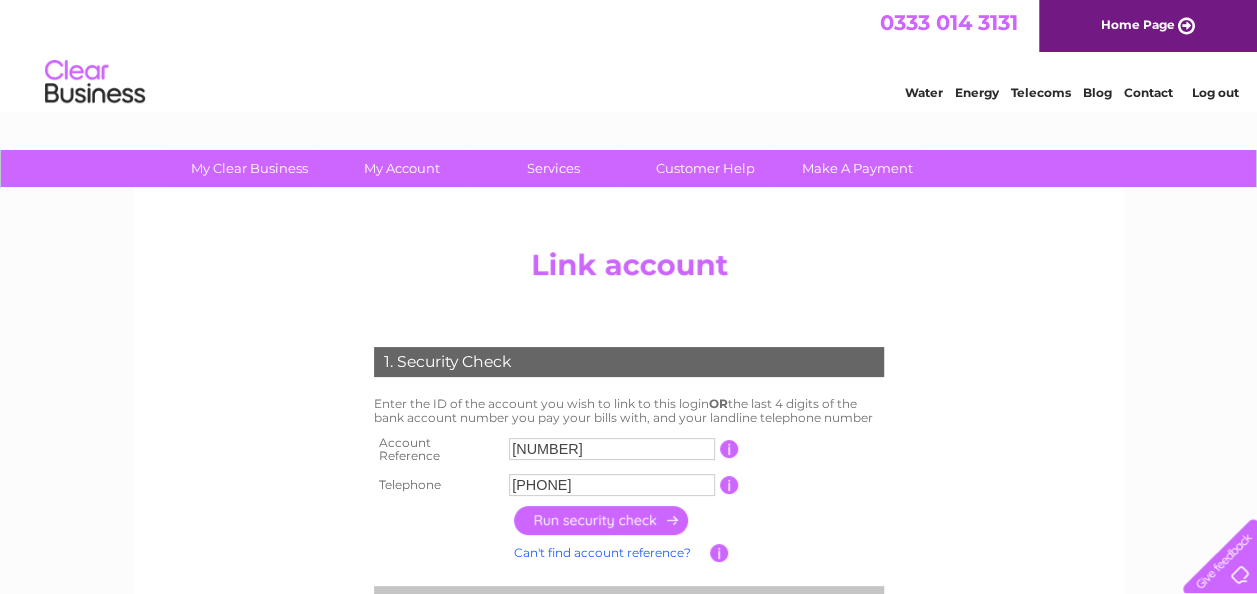 type on "01463702482" 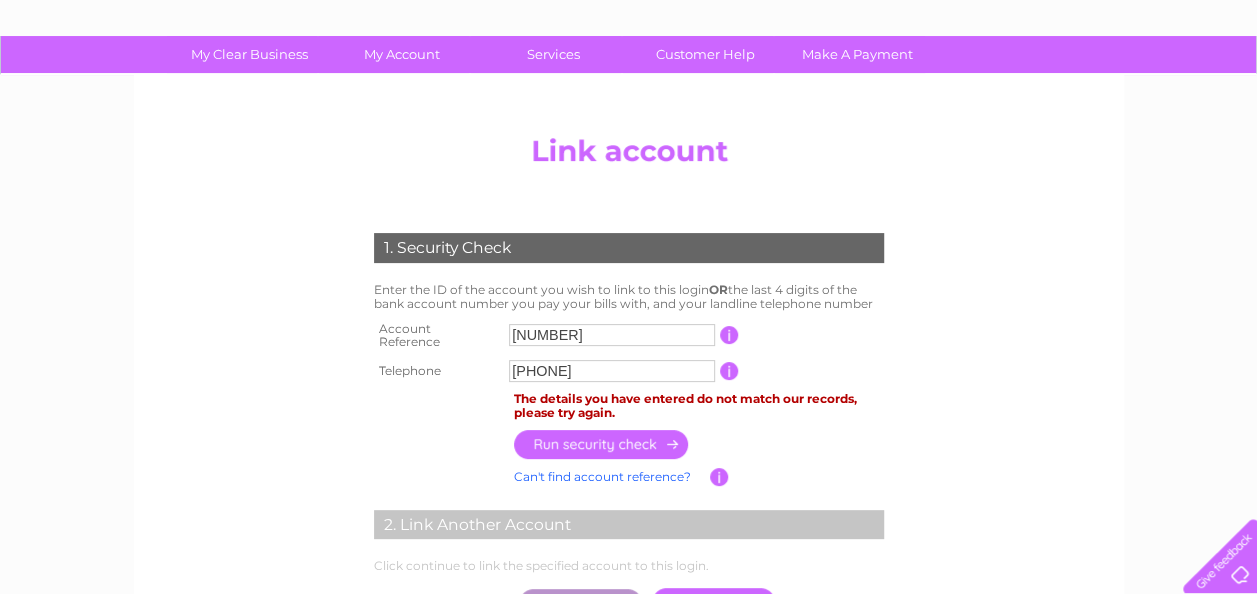 scroll, scrollTop: 125, scrollLeft: 0, axis: vertical 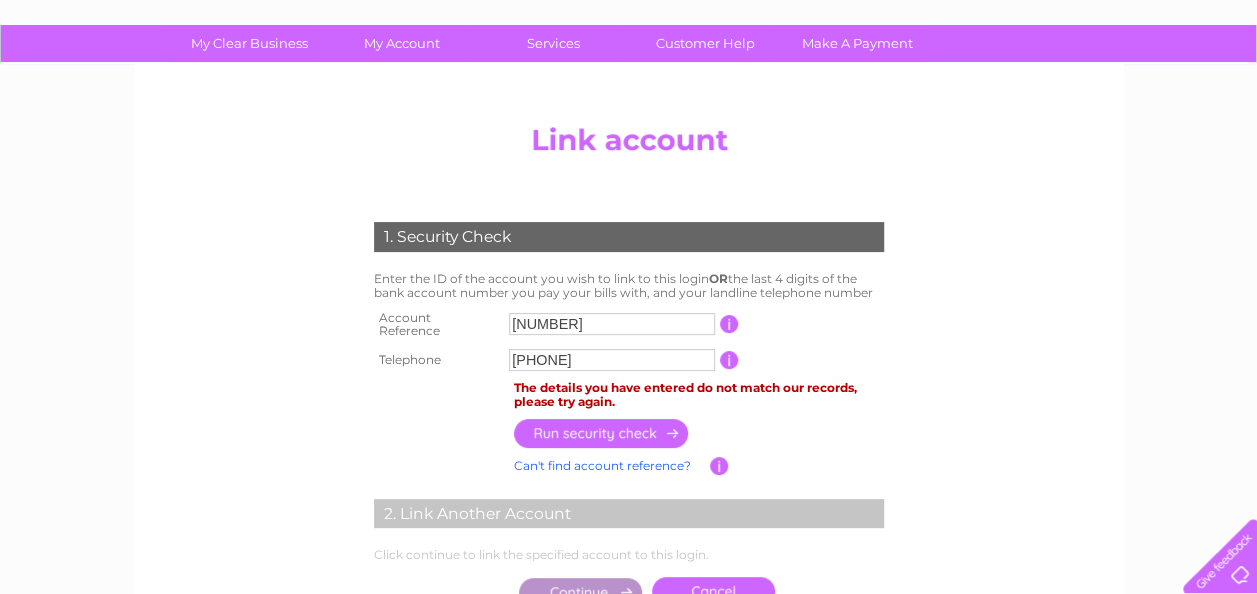 drag, startPoint x: 593, startPoint y: 316, endPoint x: 458, endPoint y: 296, distance: 136.47343 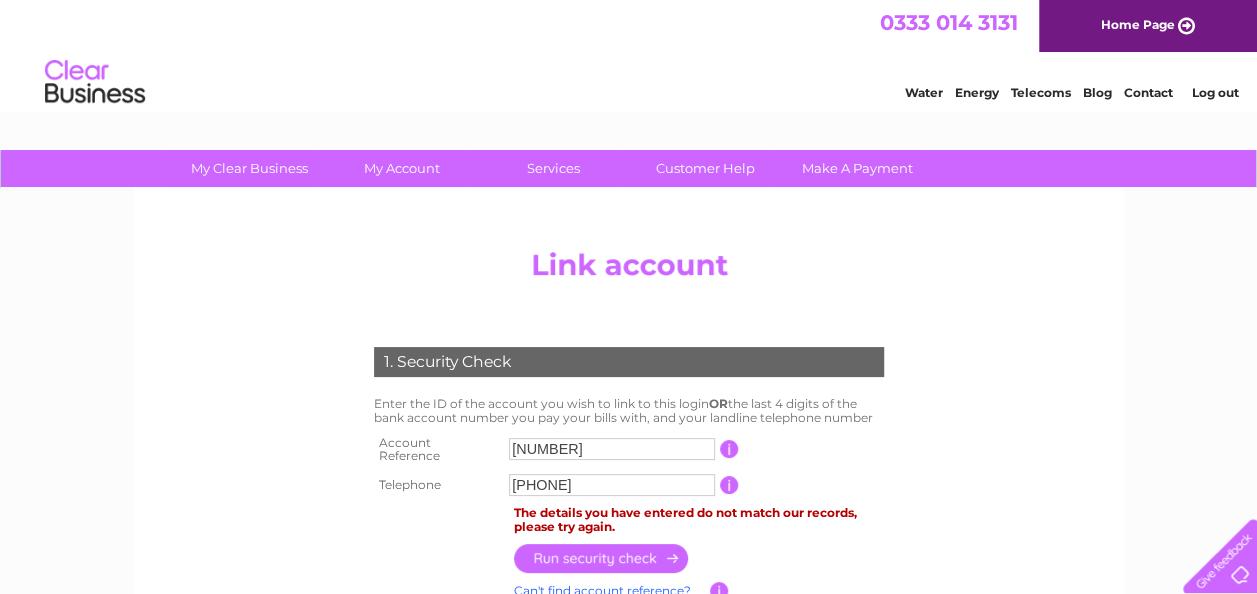 click on "Contact" at bounding box center [1148, 92] 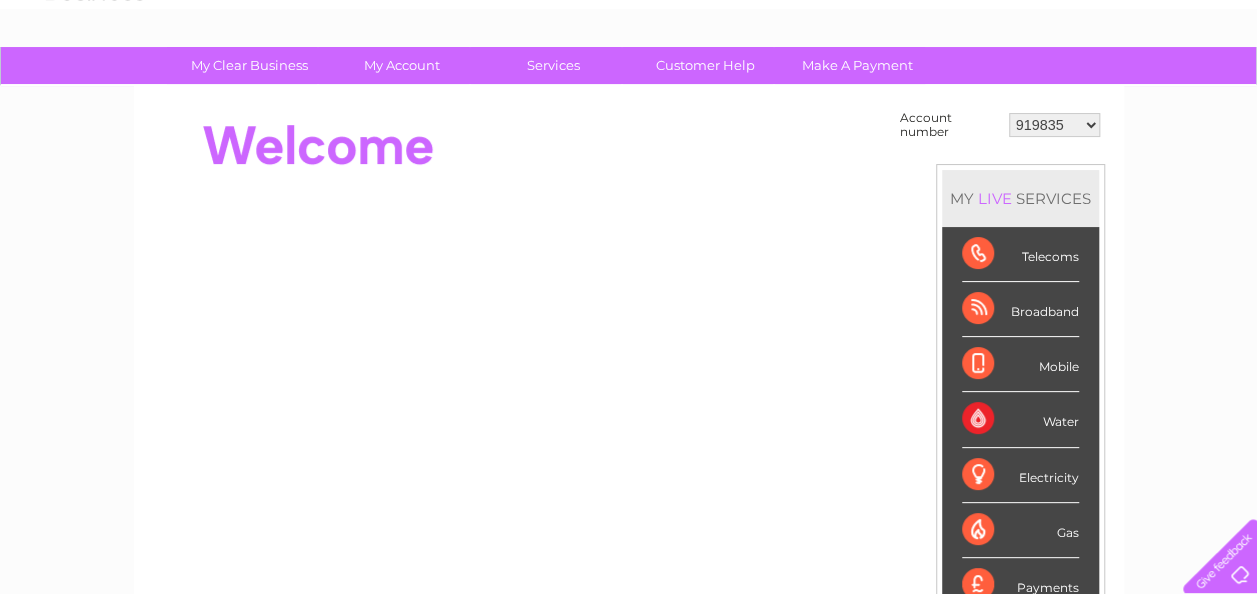 scroll, scrollTop: 0, scrollLeft: 0, axis: both 